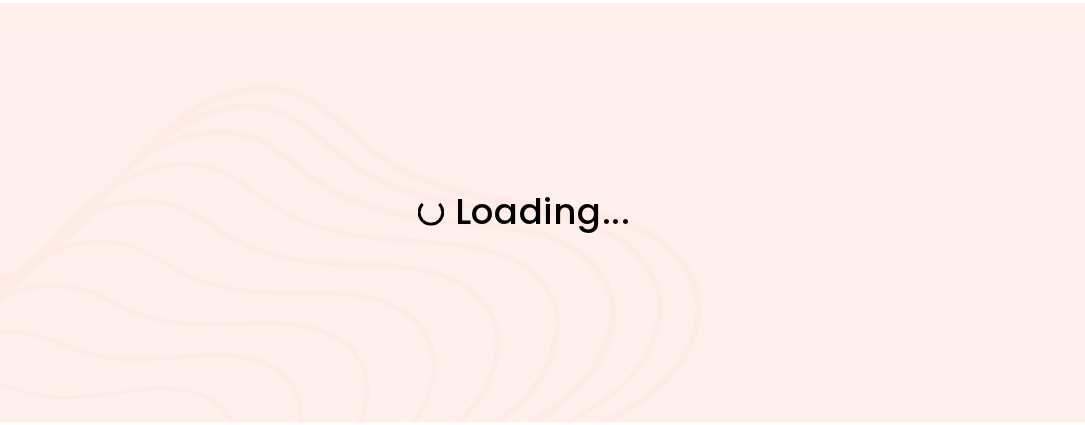 scroll, scrollTop: 0, scrollLeft: 0, axis: both 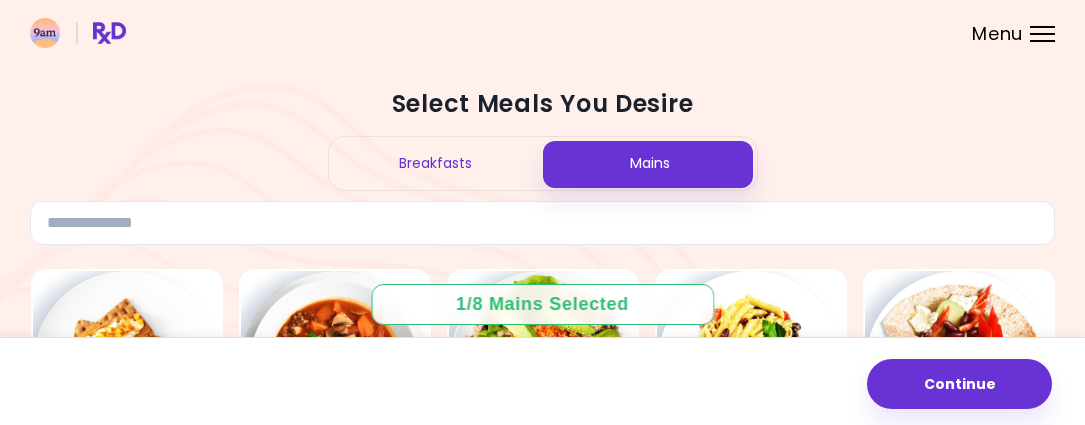 click on "Breakfasts" at bounding box center [436, 163] 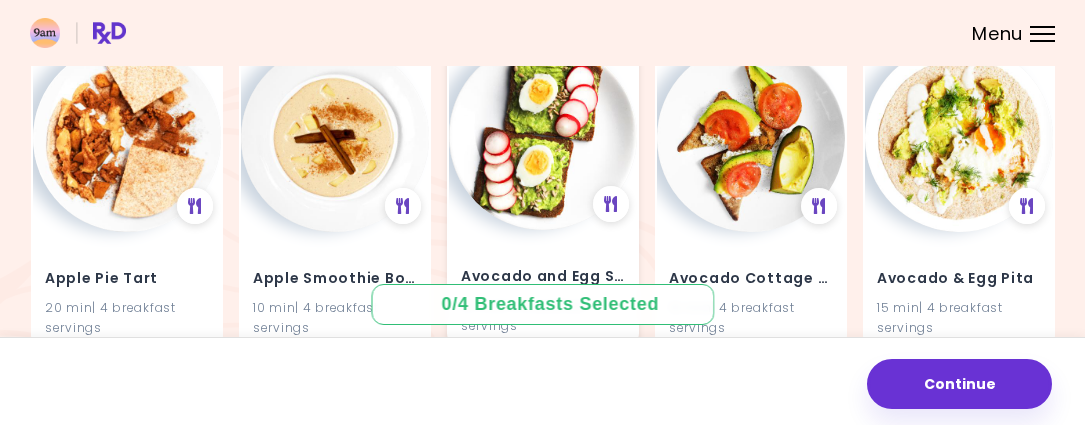 scroll, scrollTop: 545, scrollLeft: 0, axis: vertical 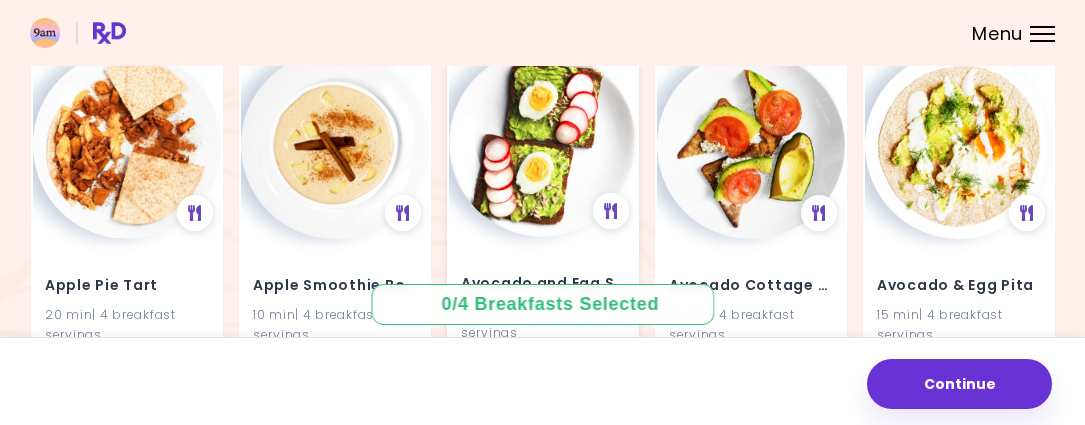 click at bounding box center [543, 143] 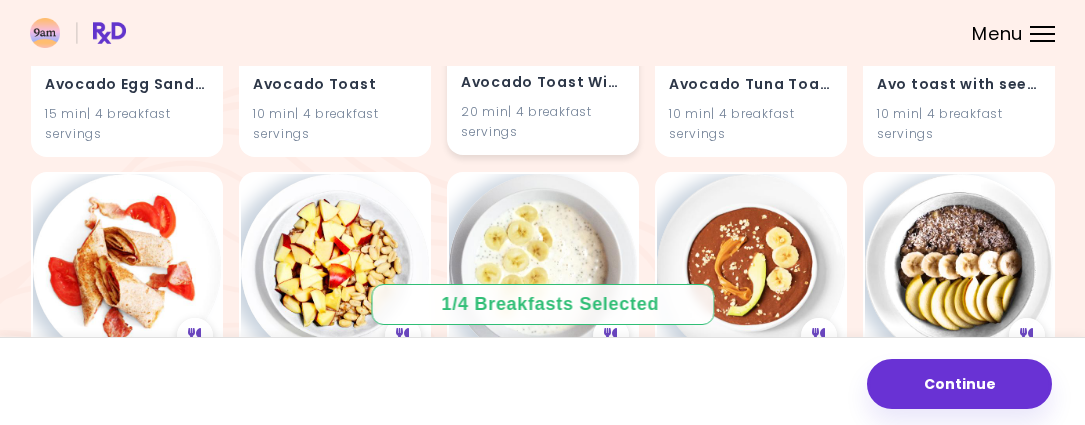 scroll, scrollTop: 909, scrollLeft: 0, axis: vertical 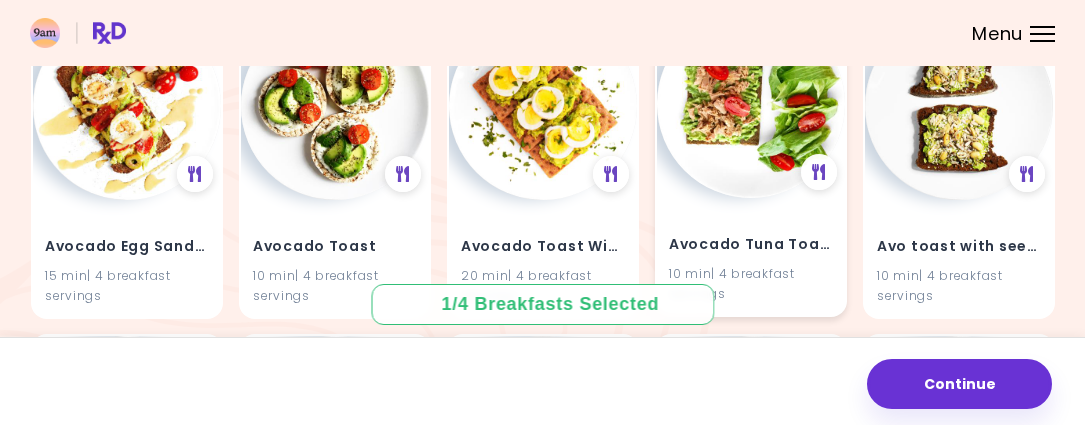click at bounding box center [751, 104] 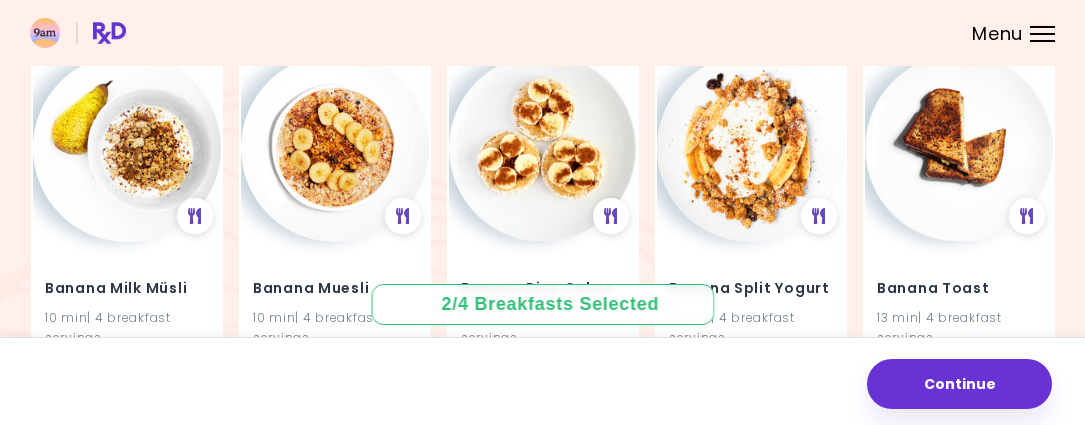 scroll, scrollTop: 1545, scrollLeft: 0, axis: vertical 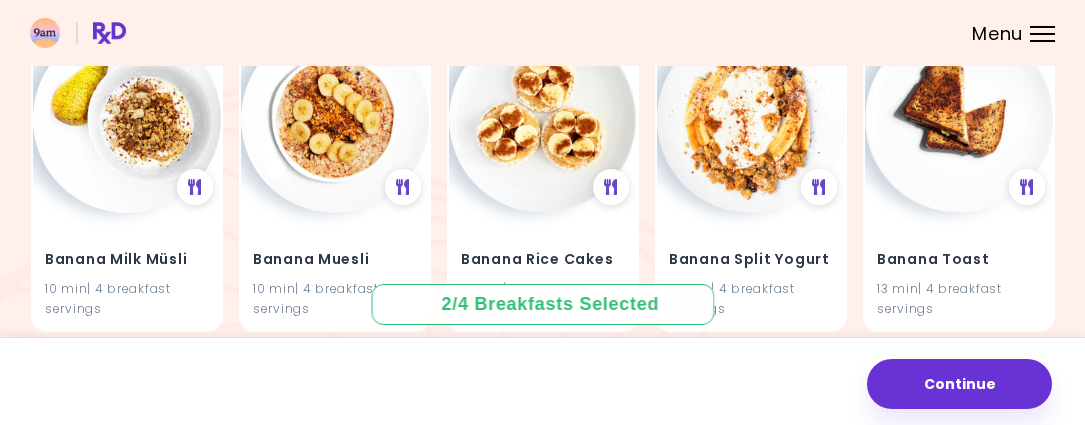 click at bounding box center [335, 119] 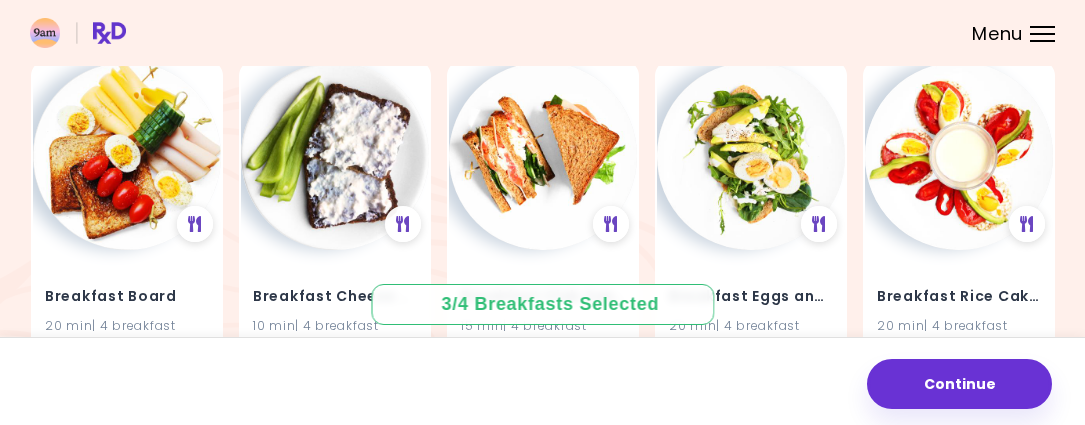 scroll, scrollTop: 2454, scrollLeft: 0, axis: vertical 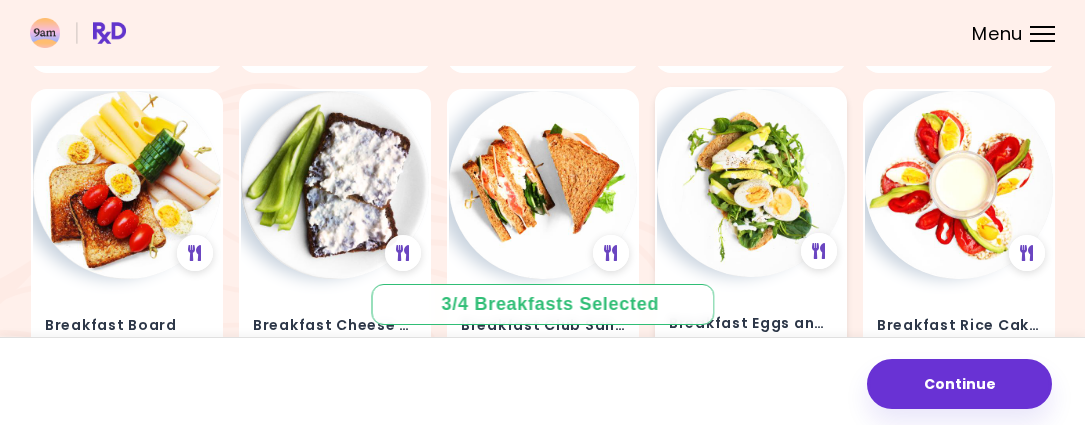 click at bounding box center [751, 183] 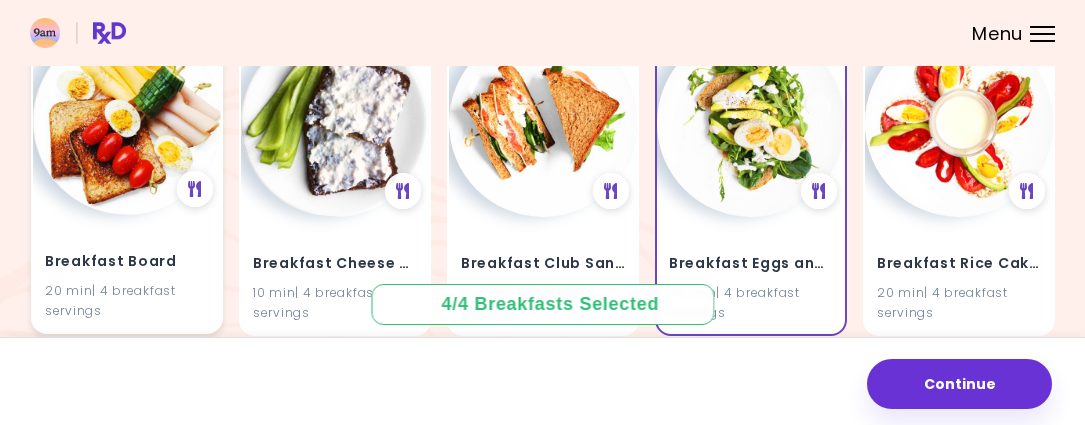 scroll, scrollTop: 2545, scrollLeft: 0, axis: vertical 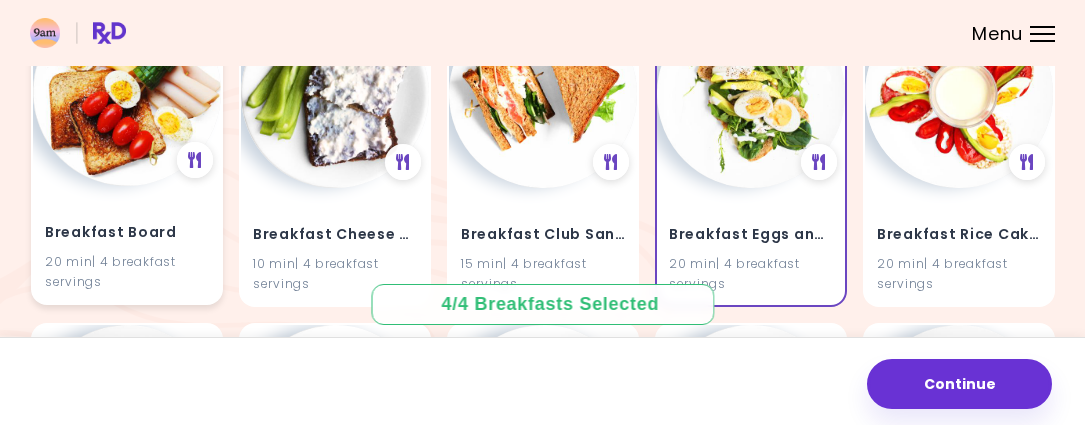 click at bounding box center [127, 92] 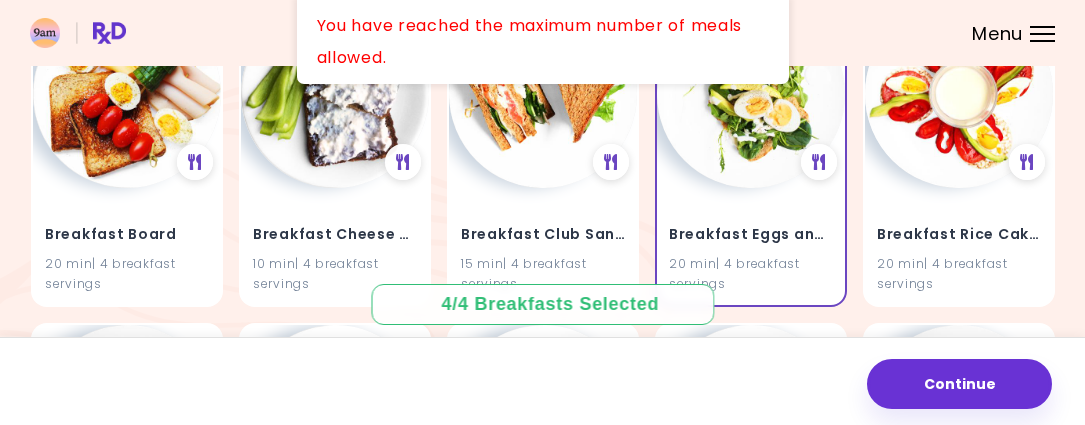 click on "4 / 4   Breakfasts Selected" at bounding box center (543, 304) 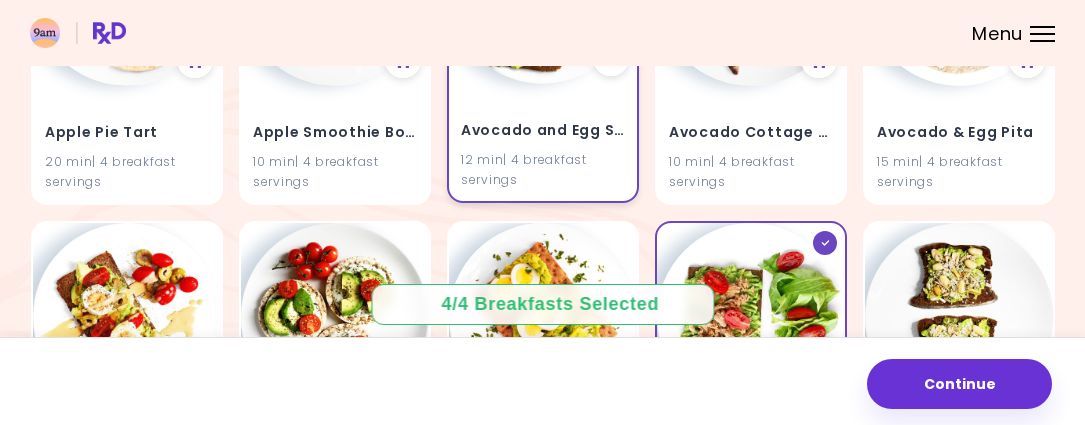 scroll, scrollTop: 727, scrollLeft: 0, axis: vertical 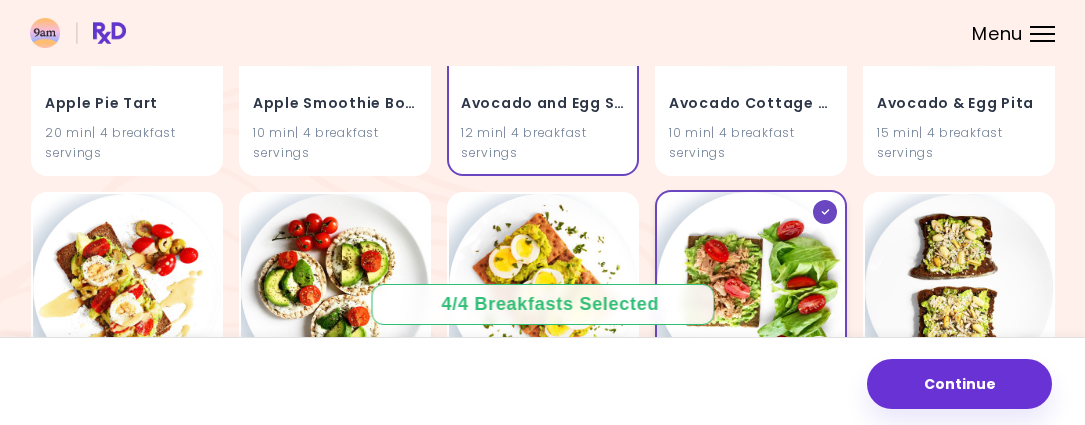 click at bounding box center (751, 286) 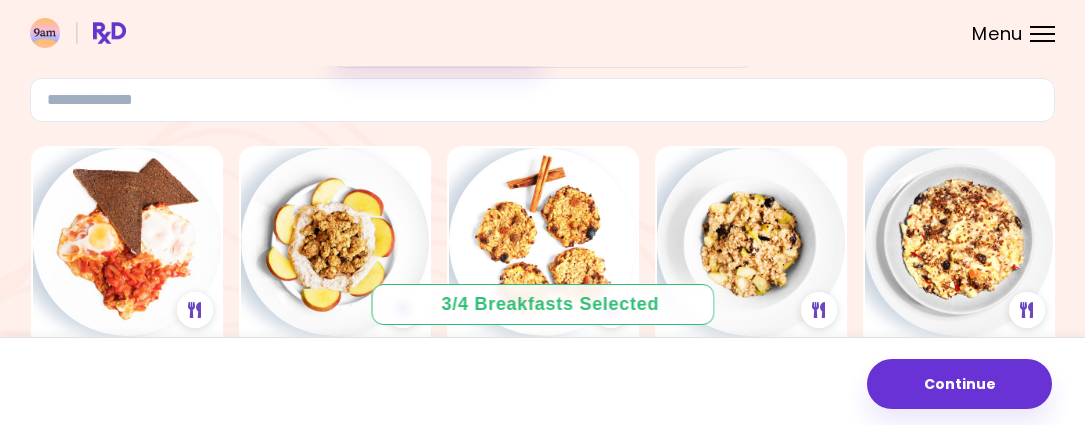 scroll, scrollTop: 0, scrollLeft: 0, axis: both 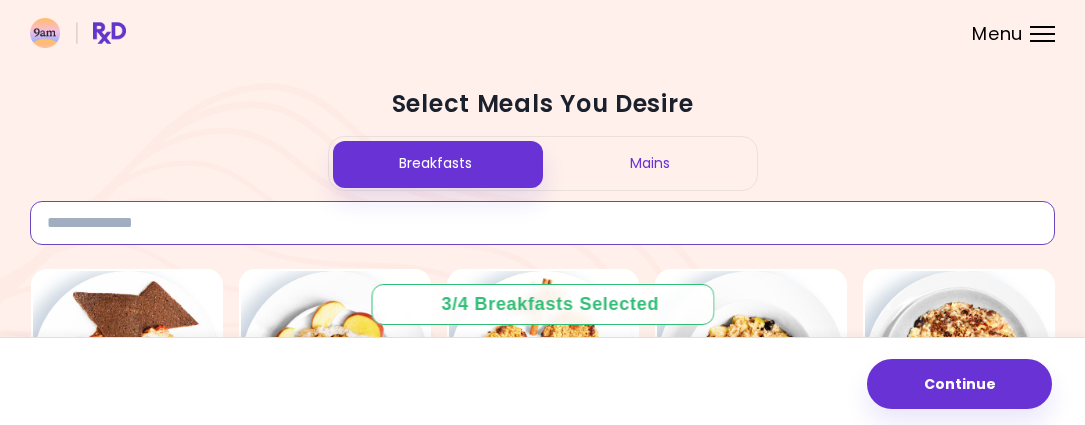 click at bounding box center [542, 223] 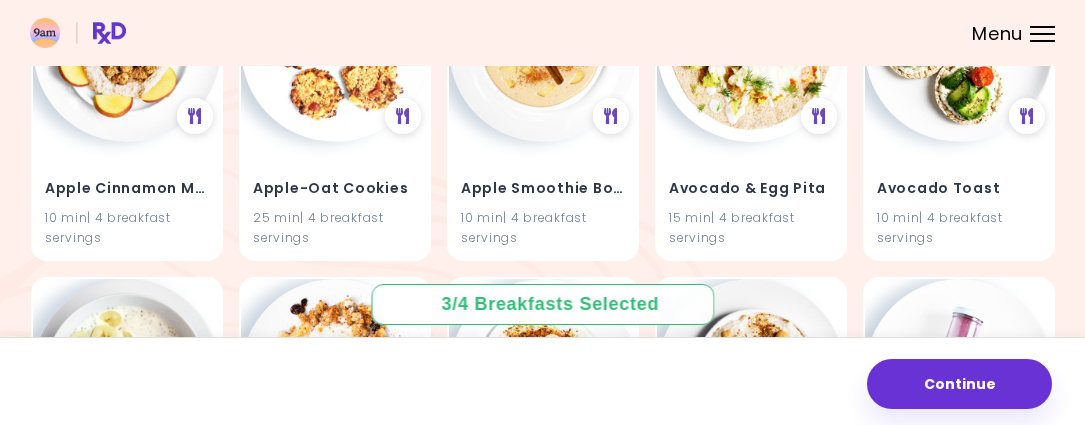 scroll, scrollTop: 81, scrollLeft: 0, axis: vertical 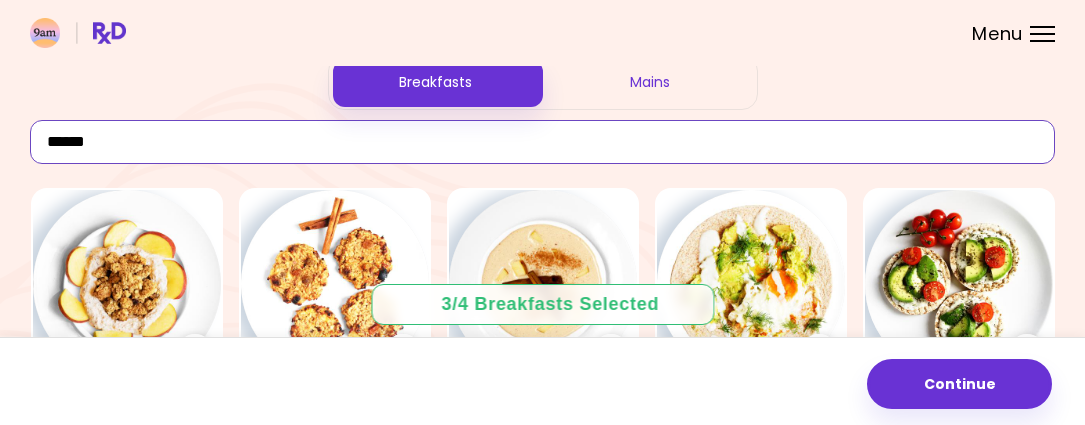 click on "******" at bounding box center (542, 142) 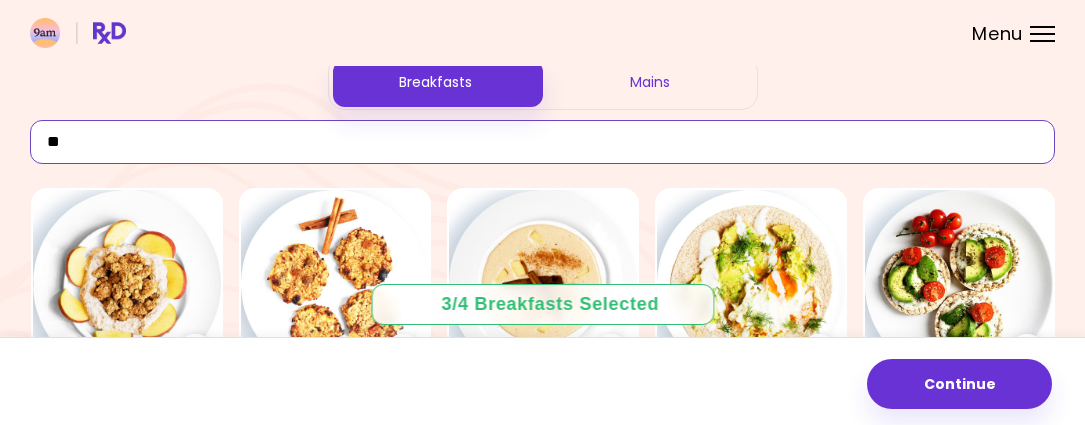 type on "*" 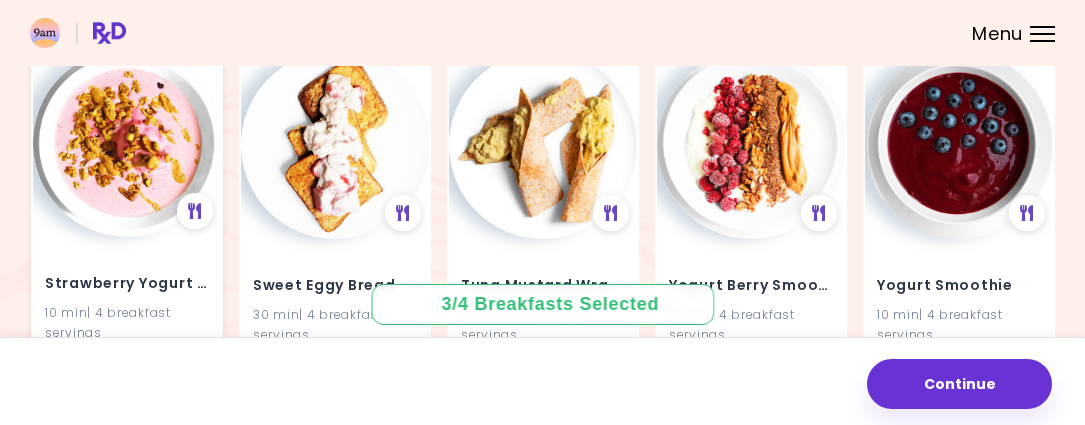 scroll, scrollTop: 3478, scrollLeft: 0, axis: vertical 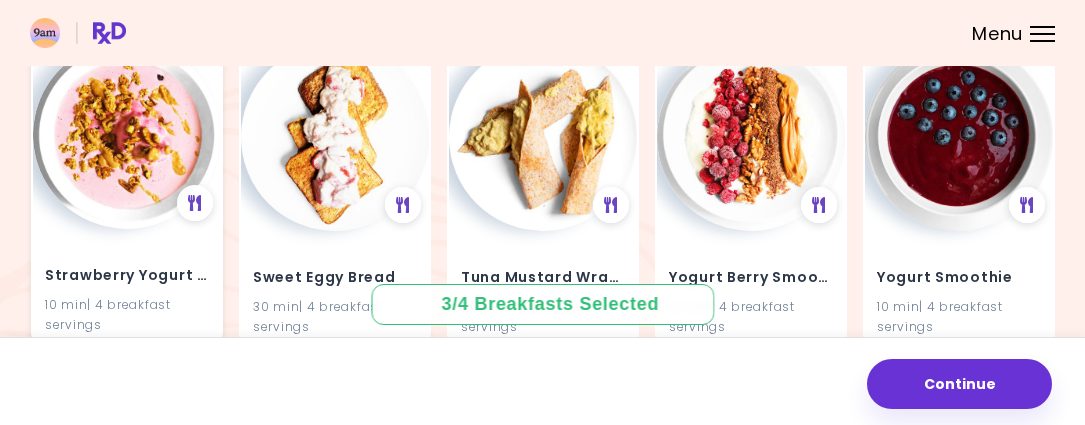 type on "******" 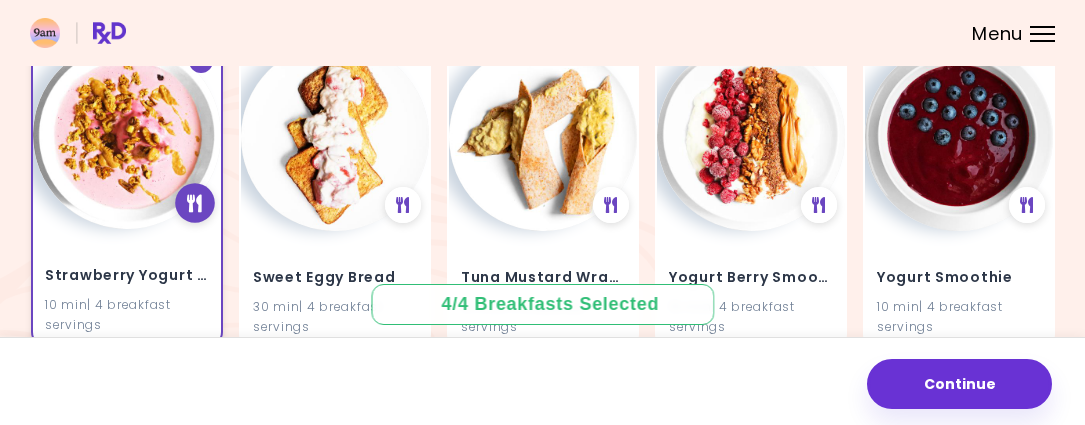 click at bounding box center [194, 203] 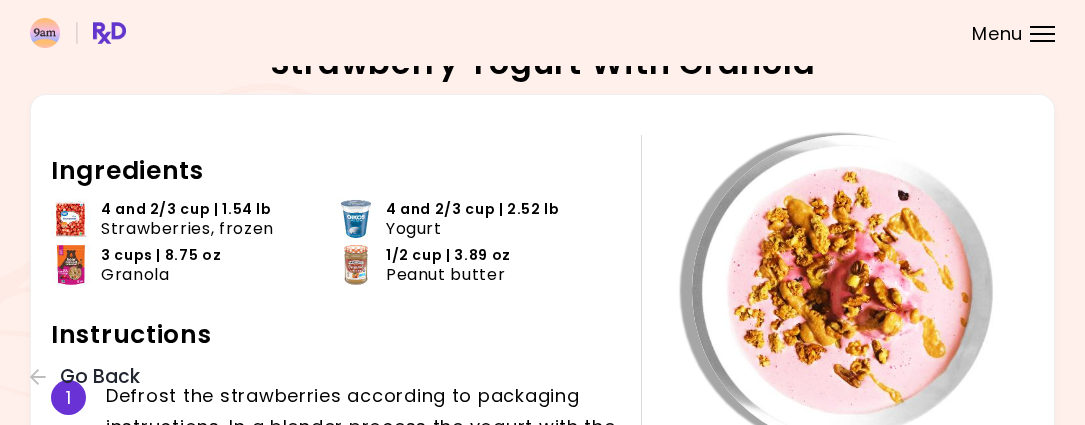 scroll, scrollTop: 0, scrollLeft: 0, axis: both 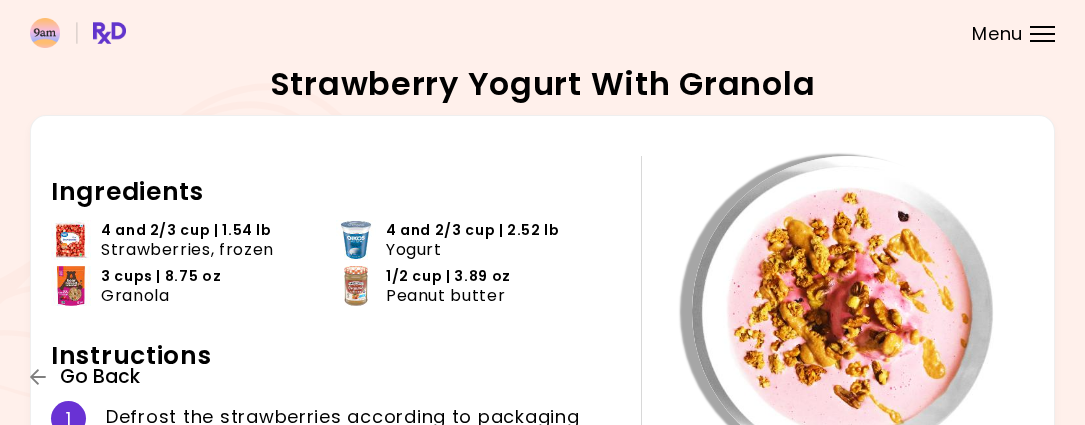 click 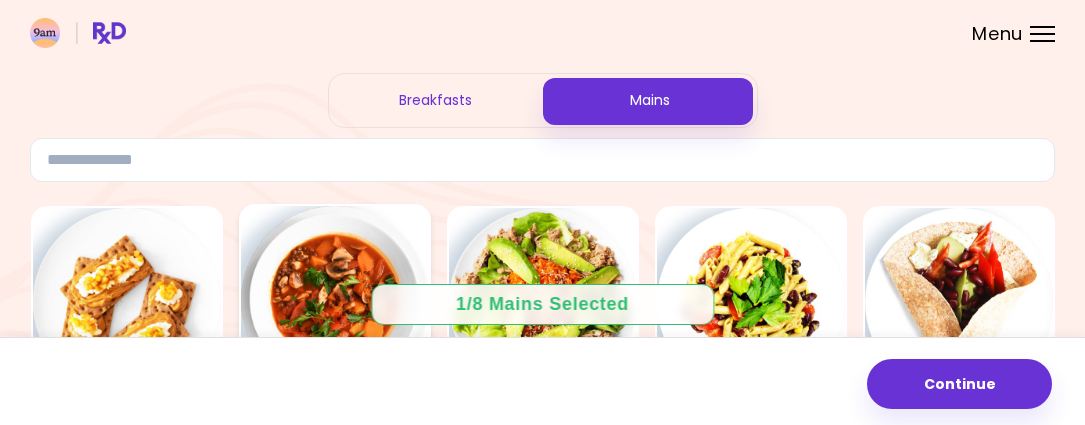 scroll, scrollTop: 0, scrollLeft: 0, axis: both 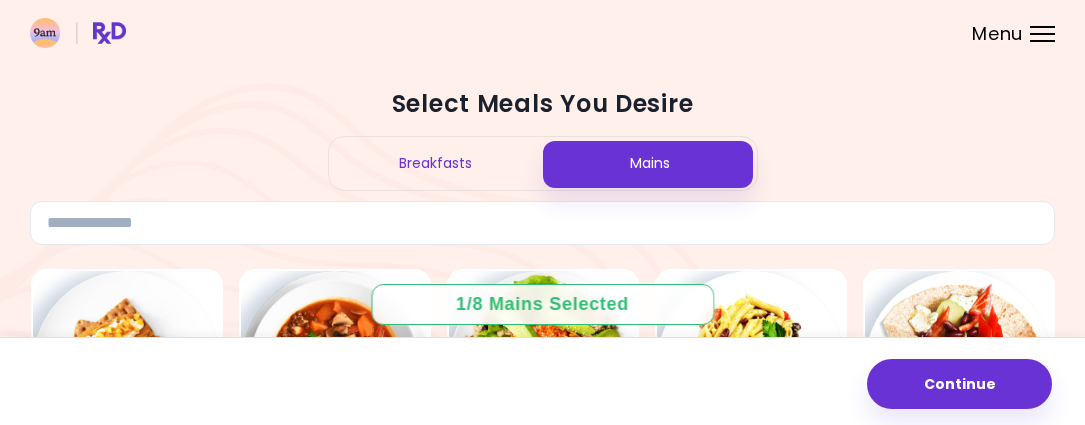 click on "Breakfasts" at bounding box center (436, 163) 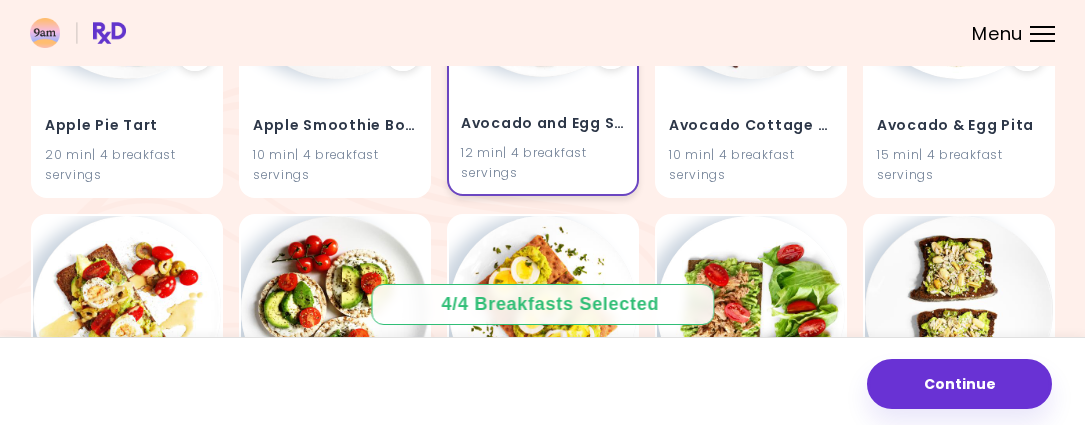 scroll, scrollTop: 545, scrollLeft: 0, axis: vertical 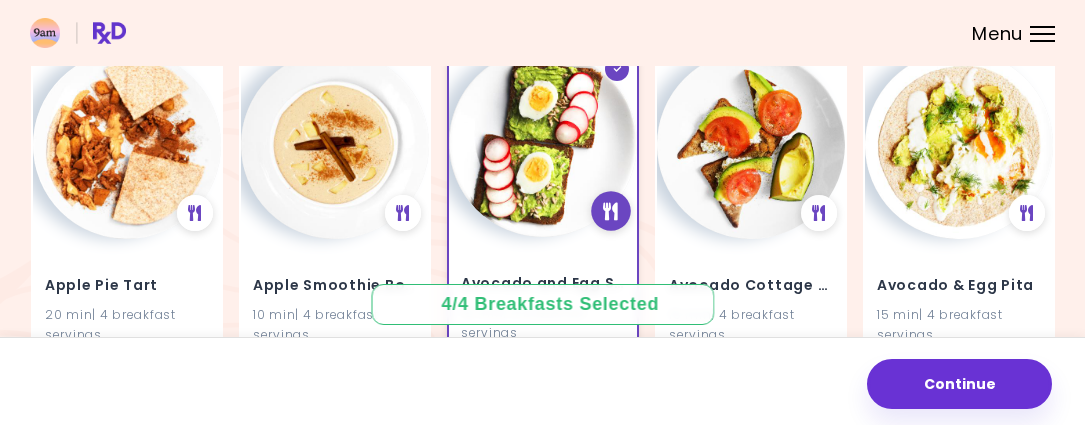 click at bounding box center [610, 211] 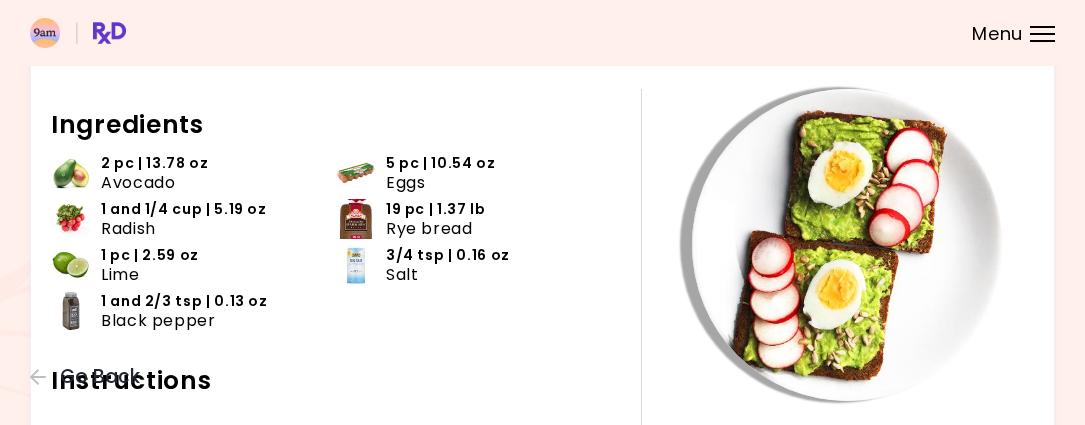 scroll, scrollTop: 0, scrollLeft: 0, axis: both 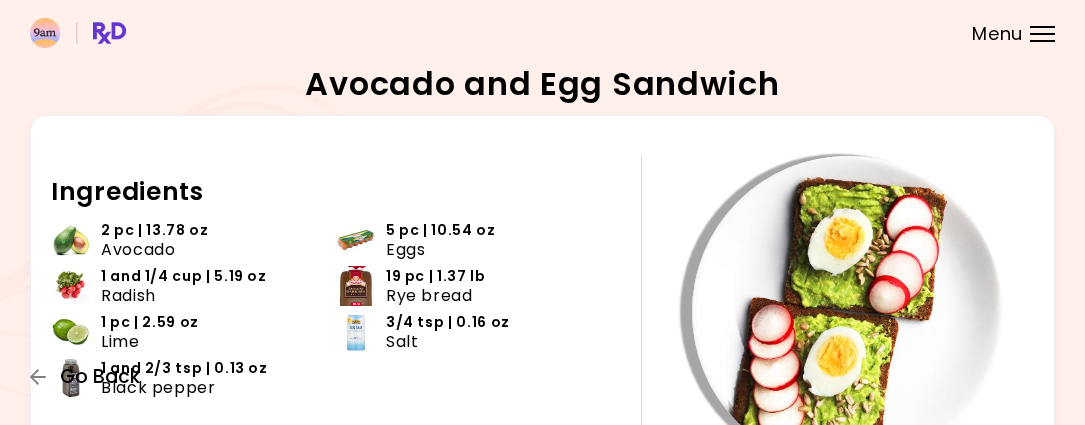 click 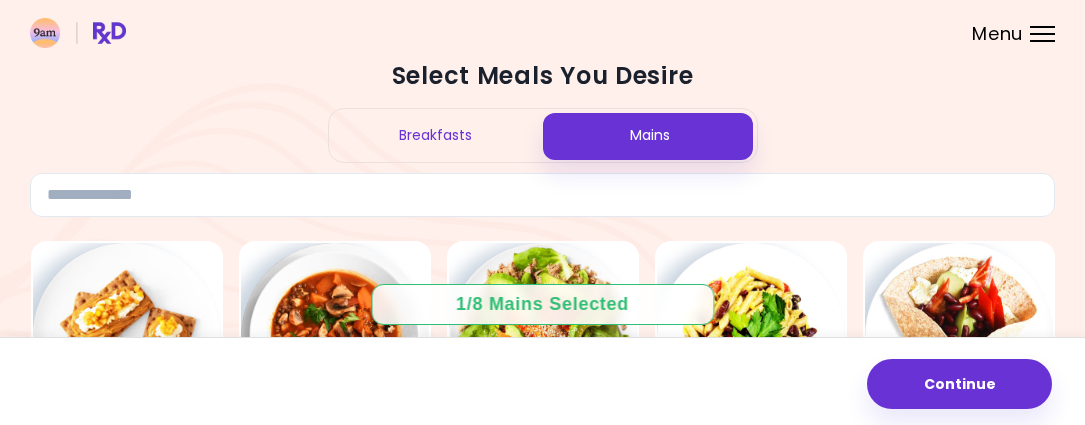 scroll, scrollTop: 0, scrollLeft: 0, axis: both 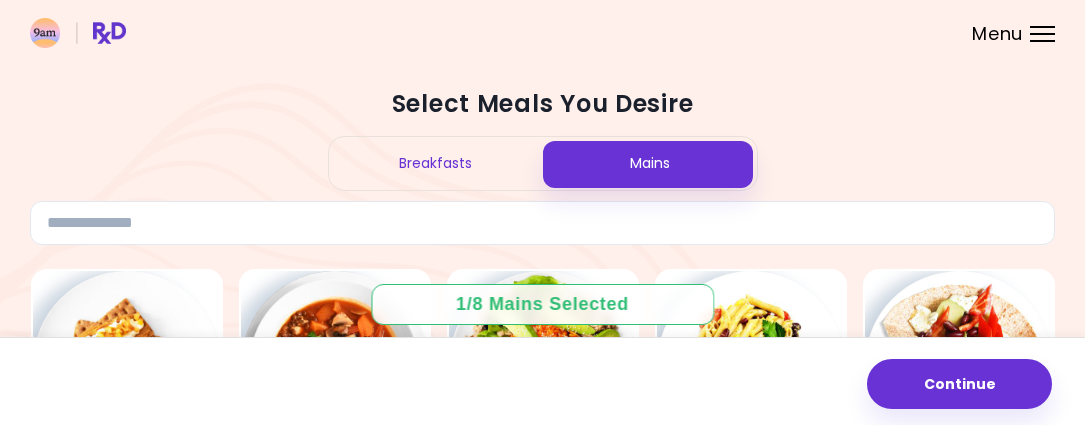 click on "Breakfasts" at bounding box center (436, 163) 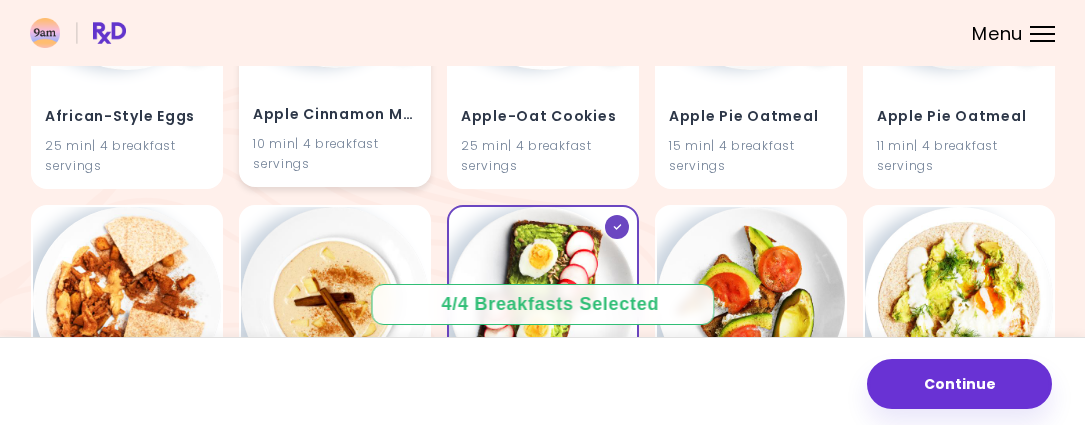 scroll, scrollTop: 545, scrollLeft: 0, axis: vertical 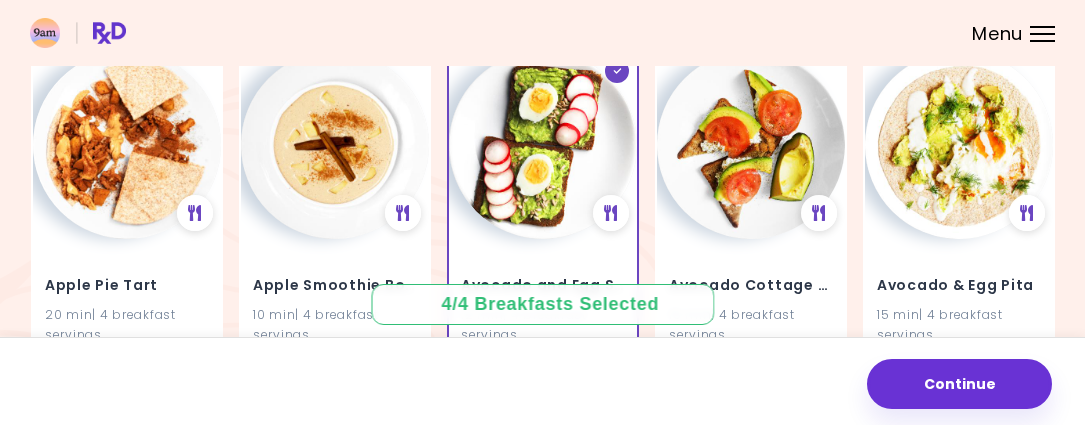 click on "4 / 4   Breakfasts Selected" at bounding box center (543, 304) 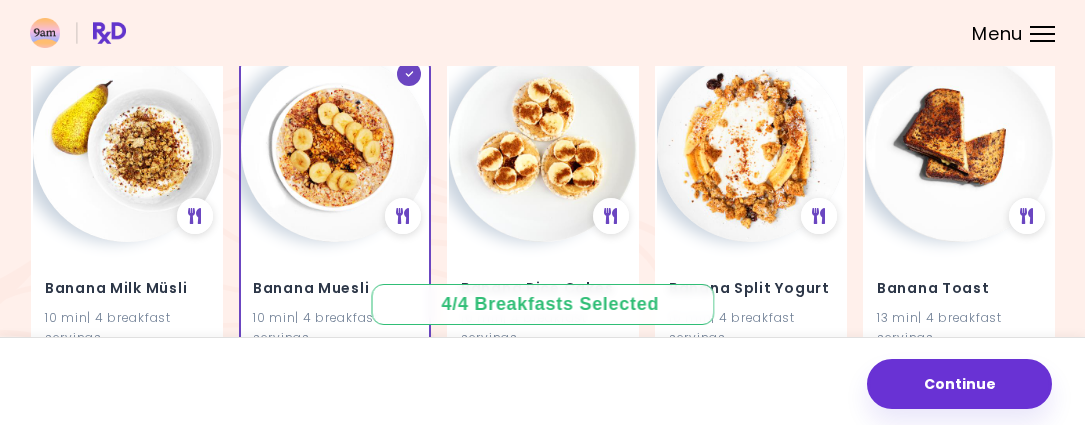scroll, scrollTop: 1545, scrollLeft: 0, axis: vertical 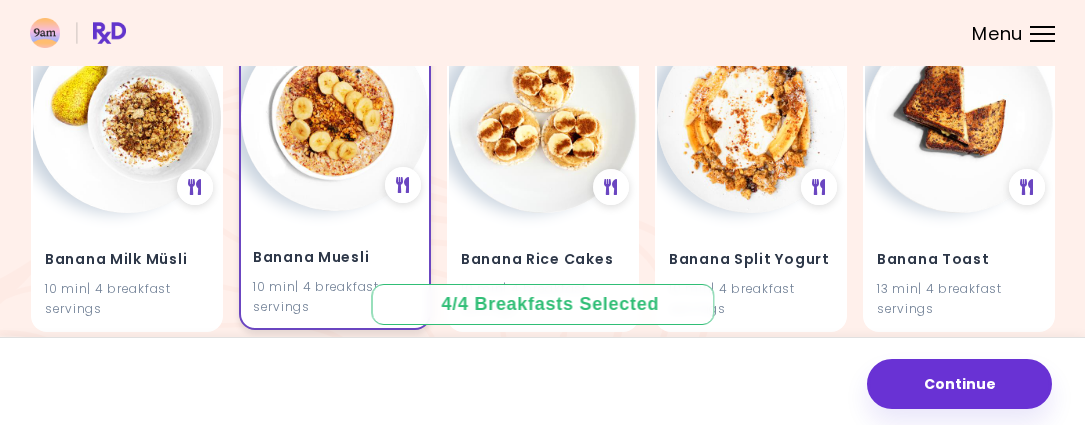 click on "Banana Muesli" at bounding box center (335, 258) 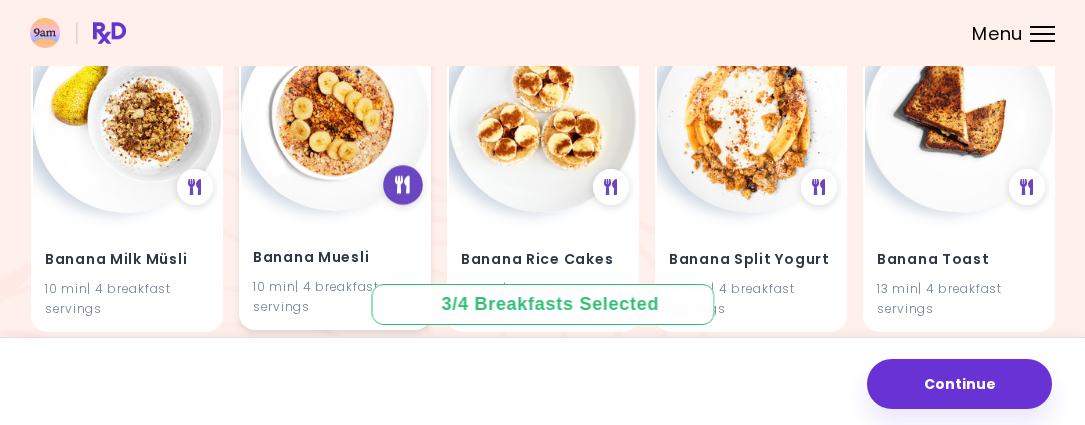click at bounding box center (403, 185) 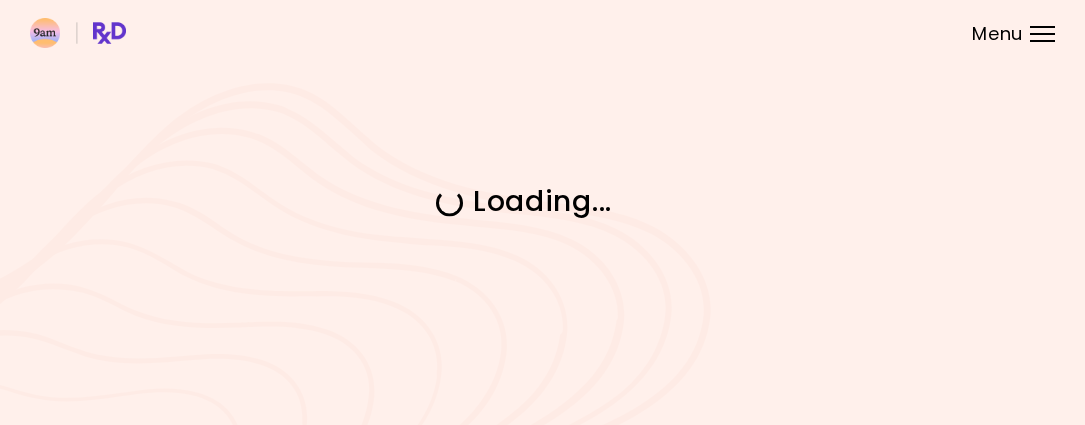 scroll, scrollTop: 0, scrollLeft: 0, axis: both 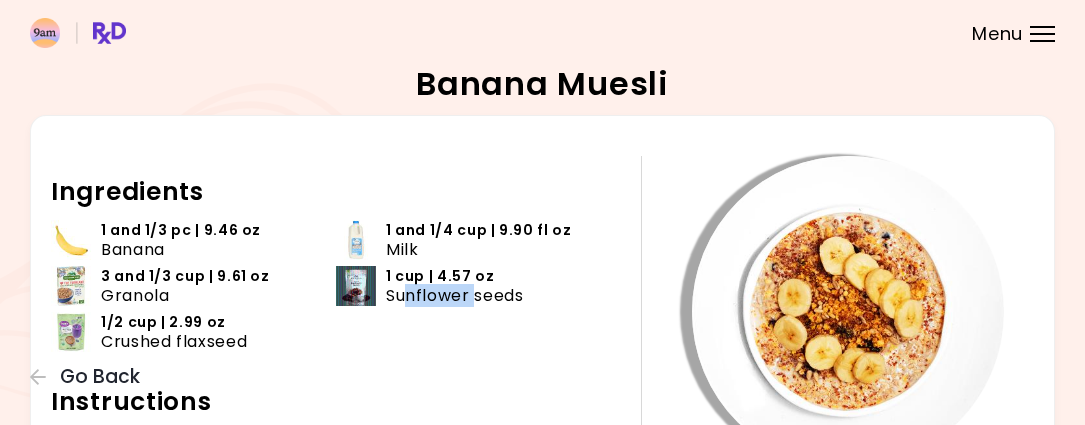 drag, startPoint x: 403, startPoint y: 302, endPoint x: 474, endPoint y: 299, distance: 71.063354 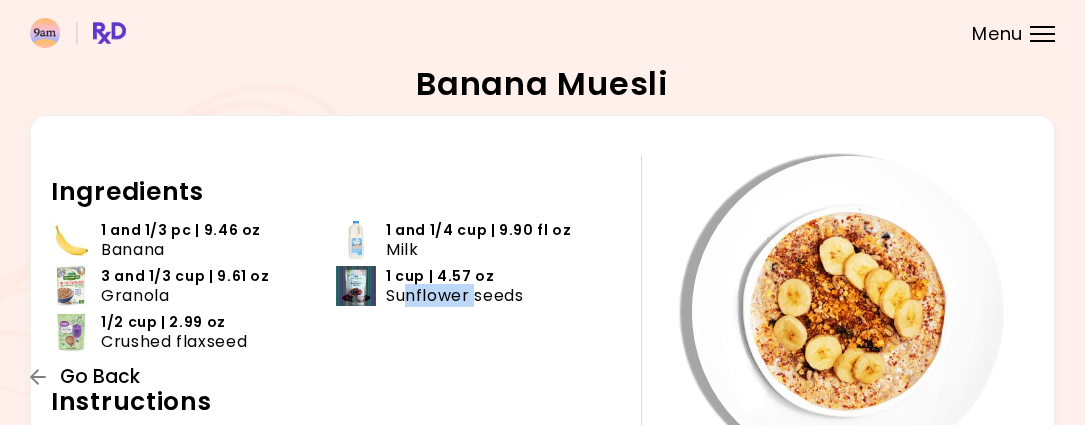 click 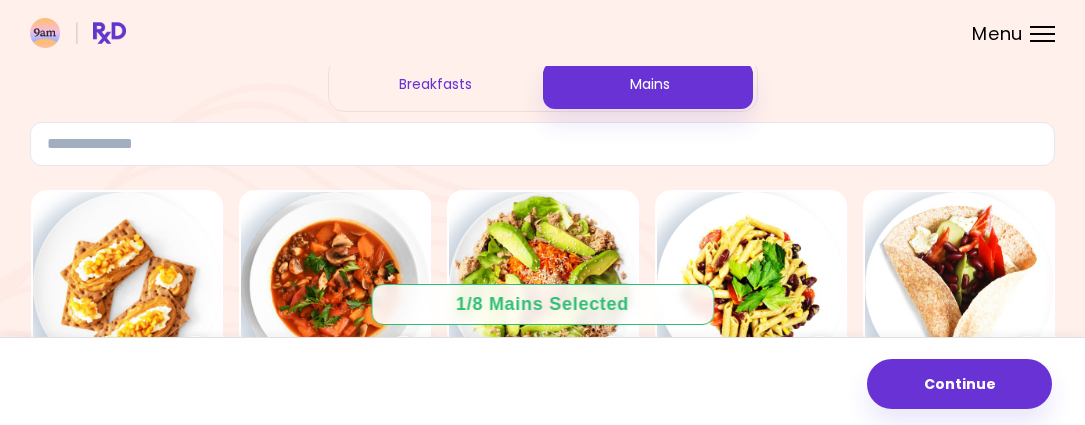 scroll, scrollTop: 0, scrollLeft: 0, axis: both 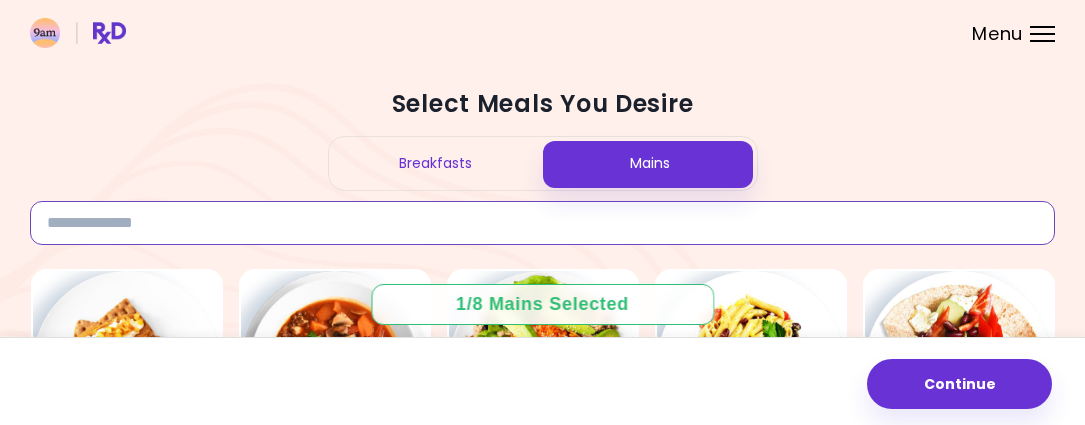 click at bounding box center (542, 223) 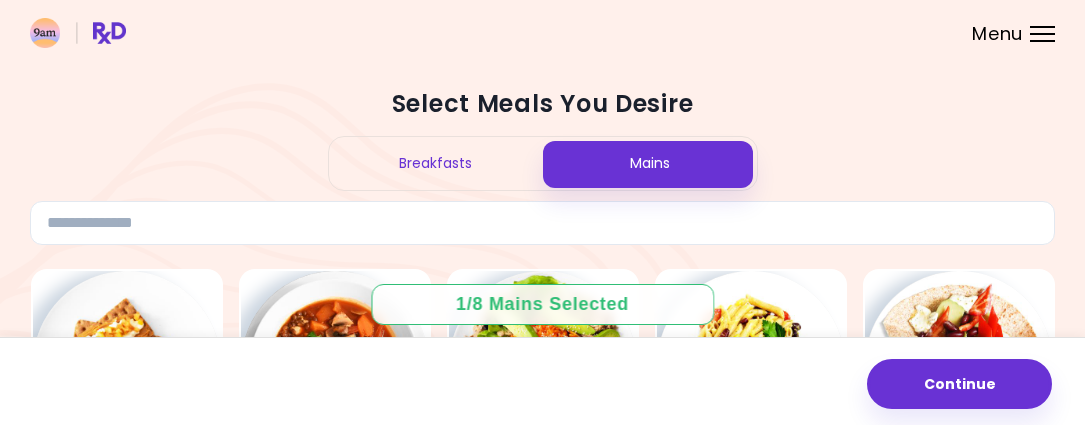 click on "Breakfasts" at bounding box center [436, 163] 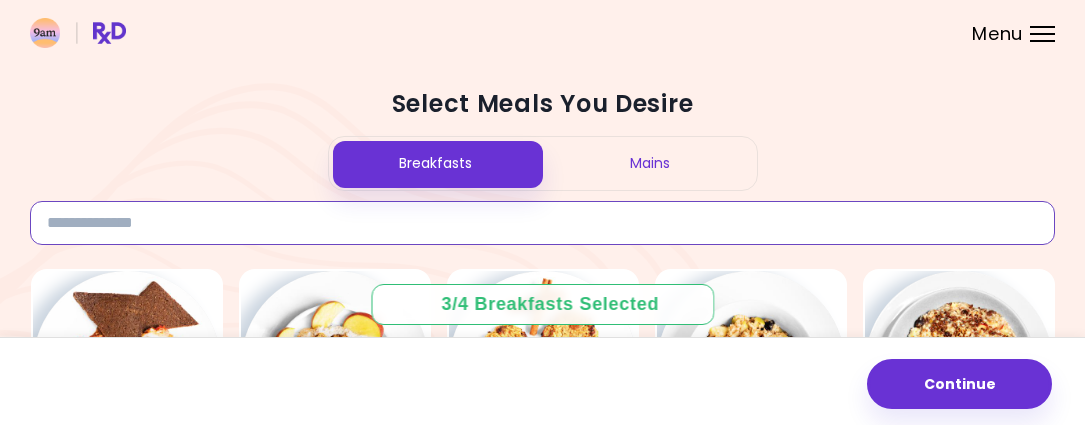 click at bounding box center (542, 223) 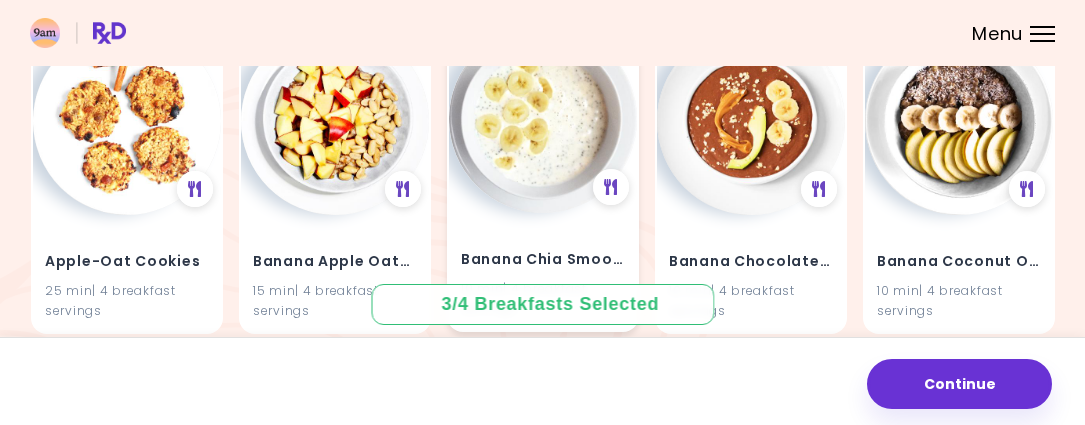 scroll, scrollTop: 272, scrollLeft: 0, axis: vertical 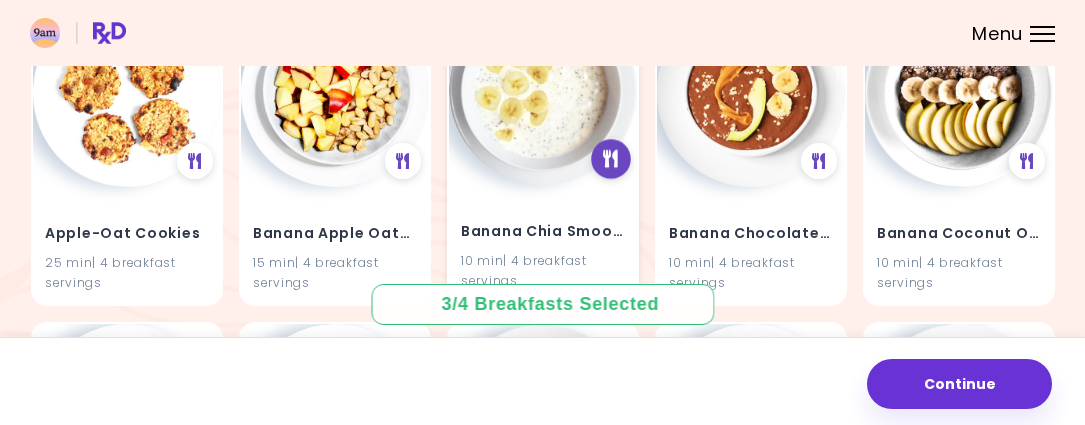 type on "******" 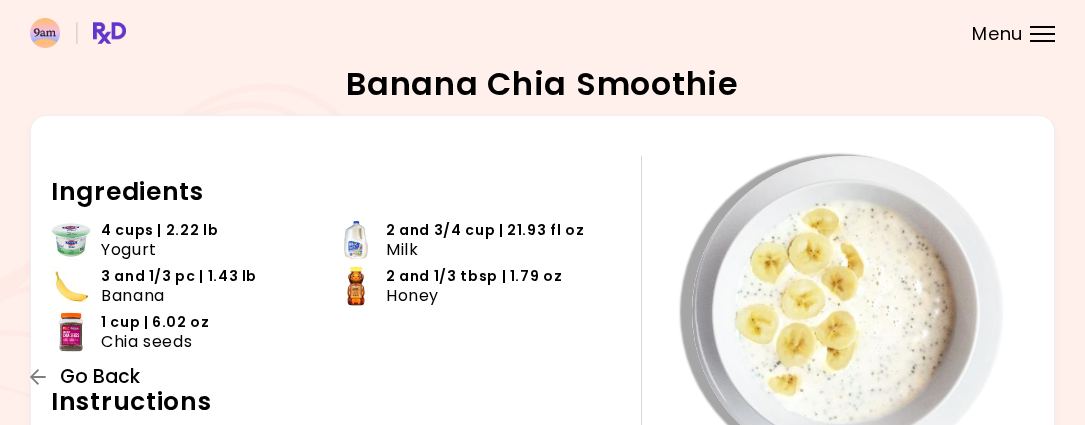 click 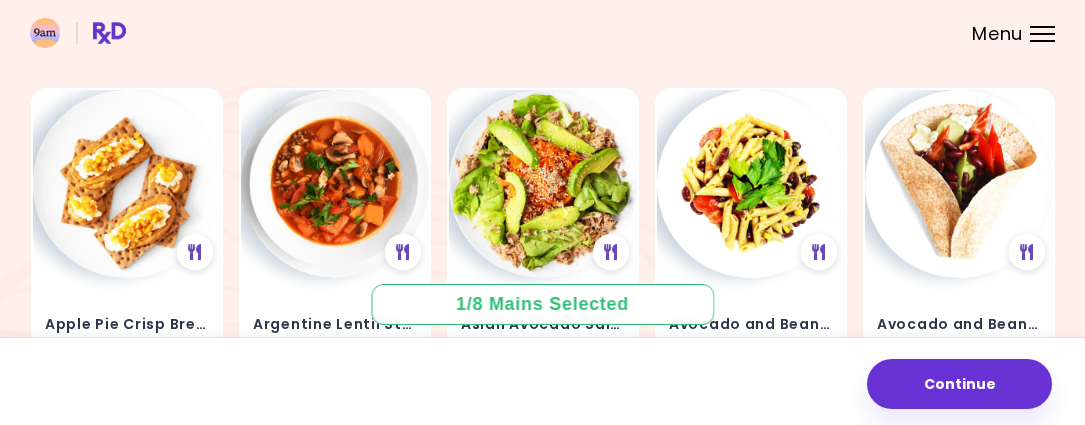 scroll, scrollTop: 0, scrollLeft: 0, axis: both 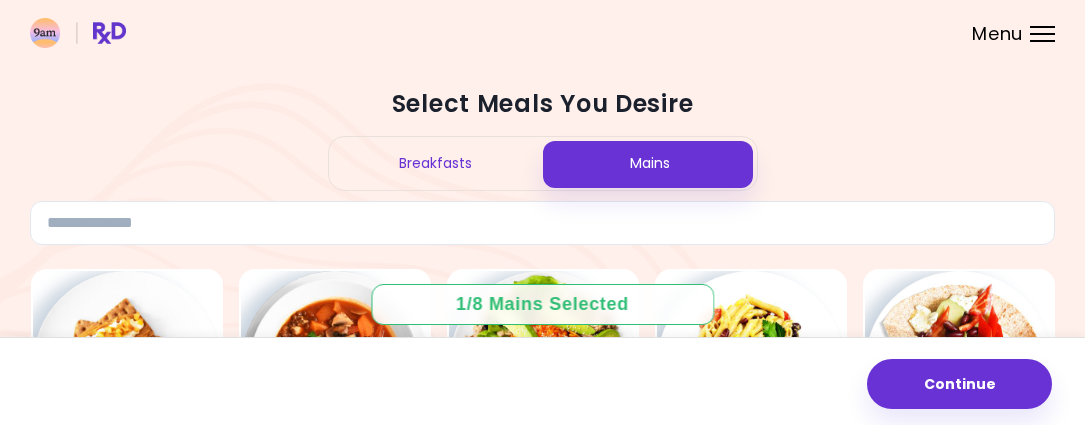 click on "Breakfasts" at bounding box center (436, 163) 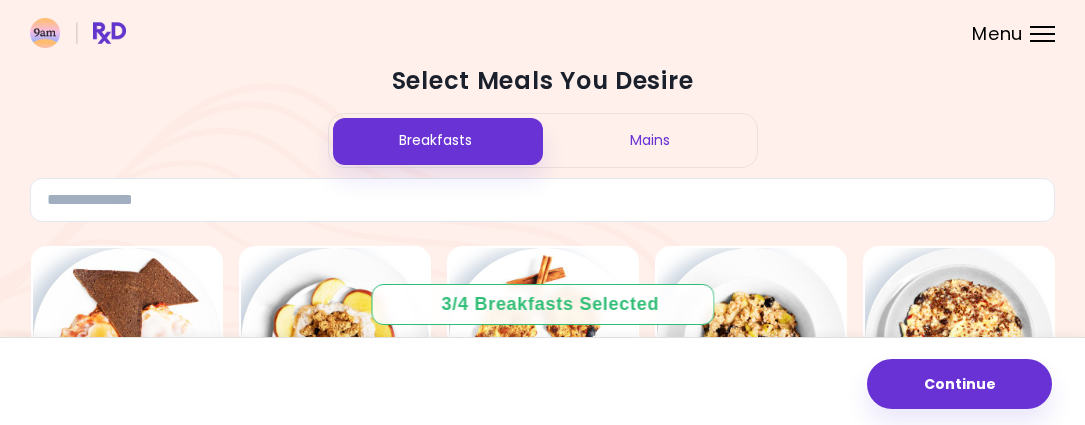 scroll, scrollTop: 0, scrollLeft: 0, axis: both 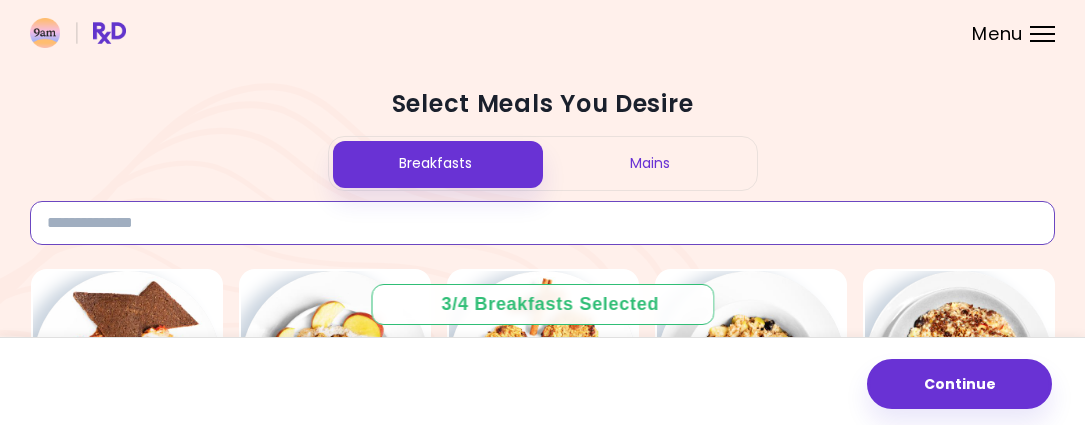 click at bounding box center (542, 223) 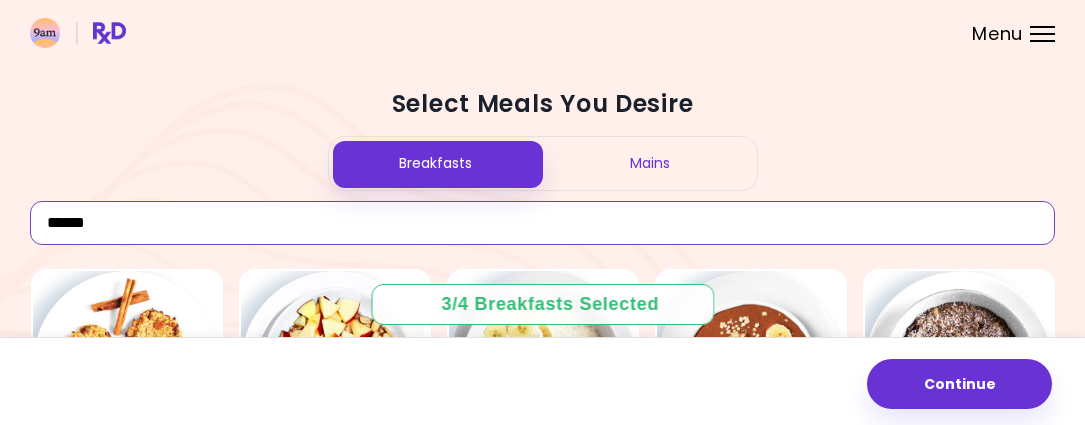 scroll, scrollTop: 181, scrollLeft: 0, axis: vertical 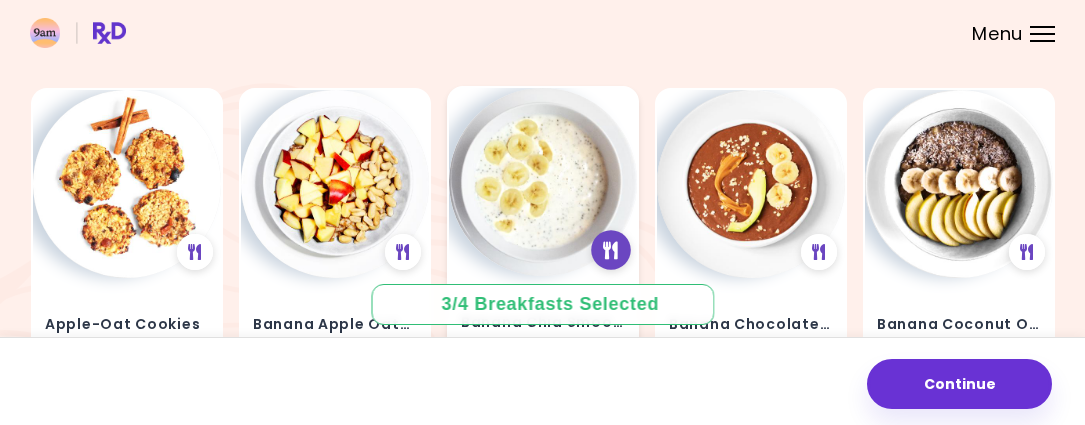 type on "******" 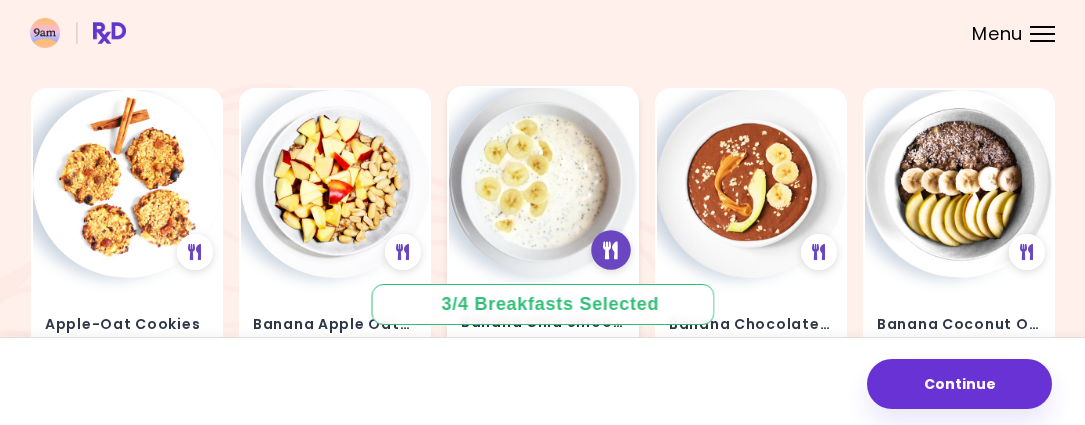 click at bounding box center (610, 250) 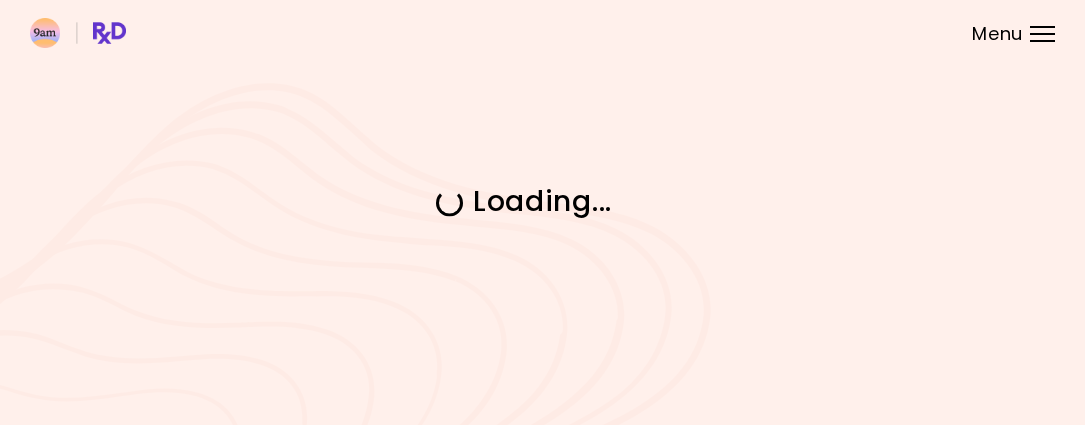 scroll, scrollTop: 0, scrollLeft: 0, axis: both 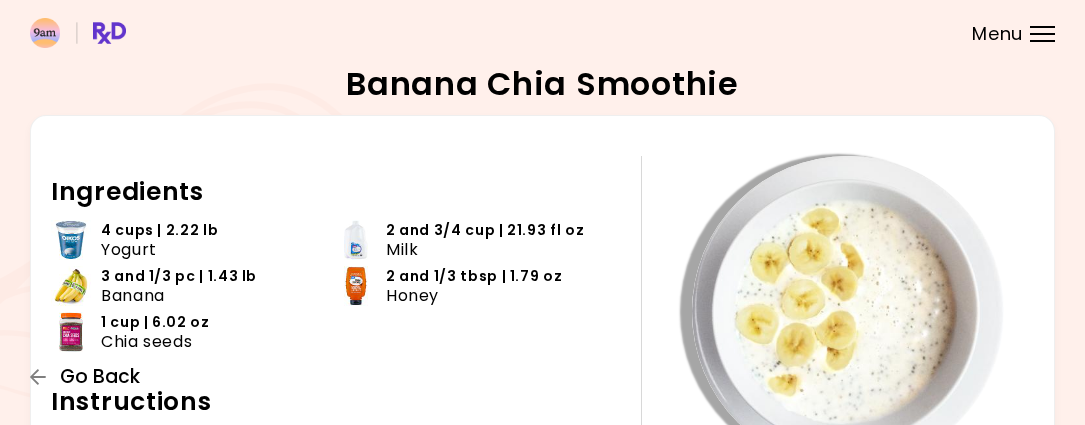 click 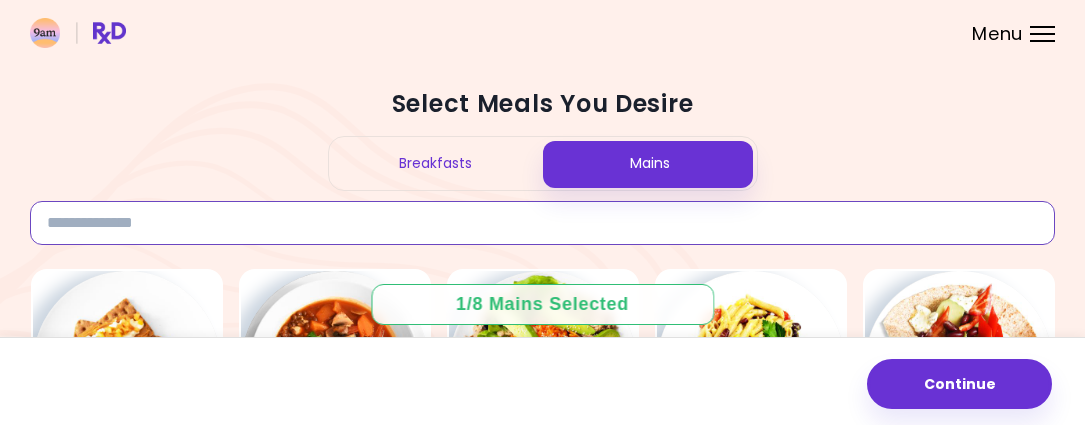 click at bounding box center [542, 223] 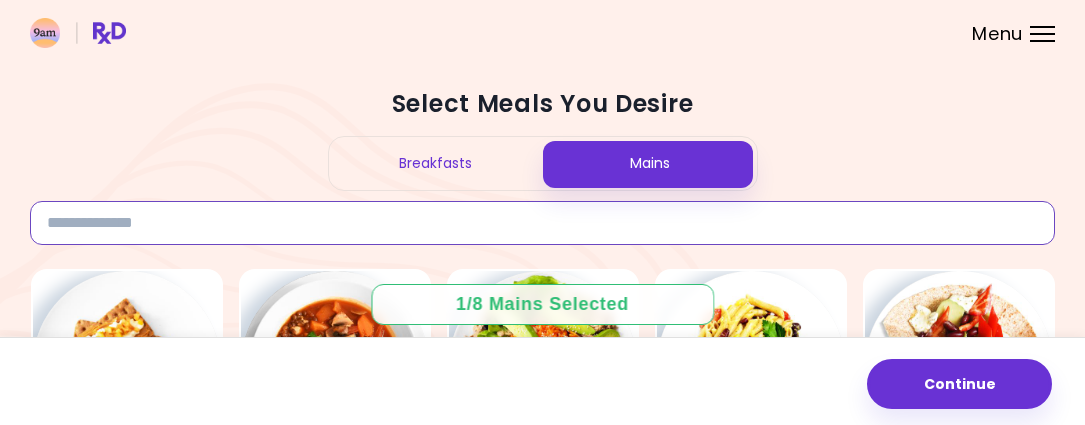 click at bounding box center (542, 223) 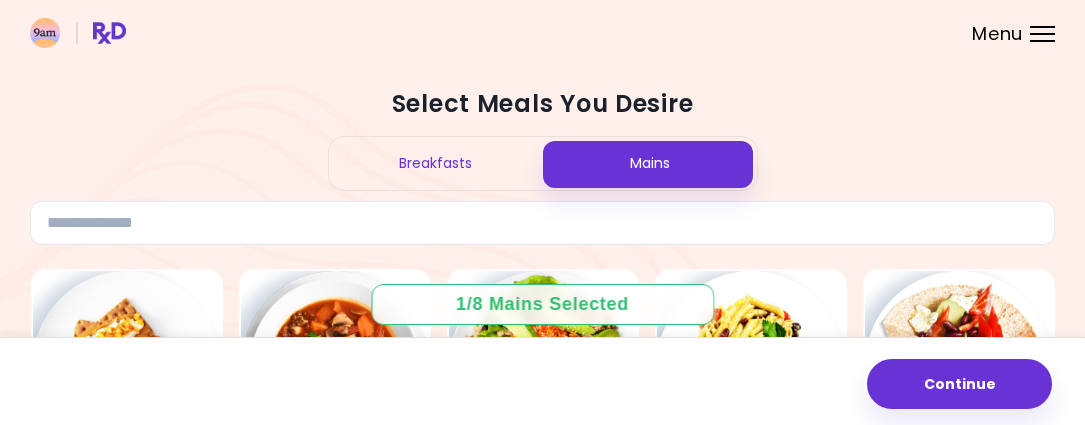 click on "Breakfasts" at bounding box center (436, 163) 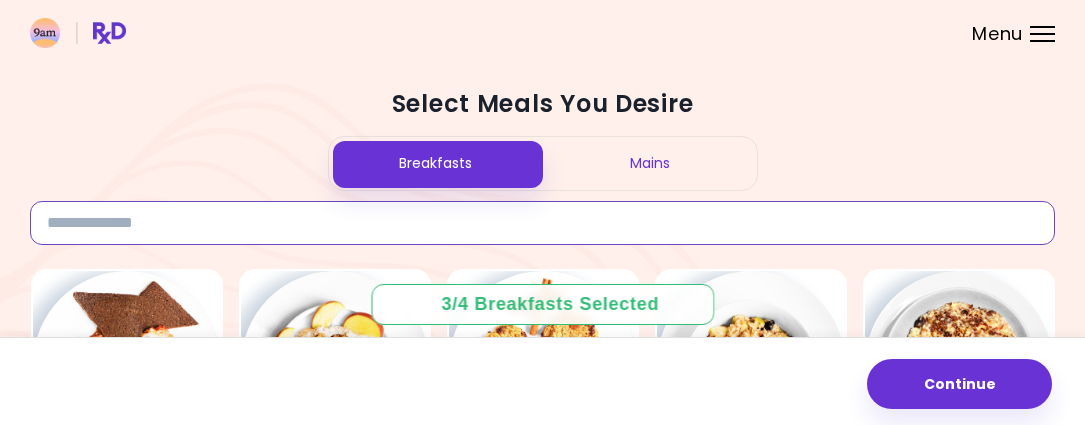 click at bounding box center (542, 223) 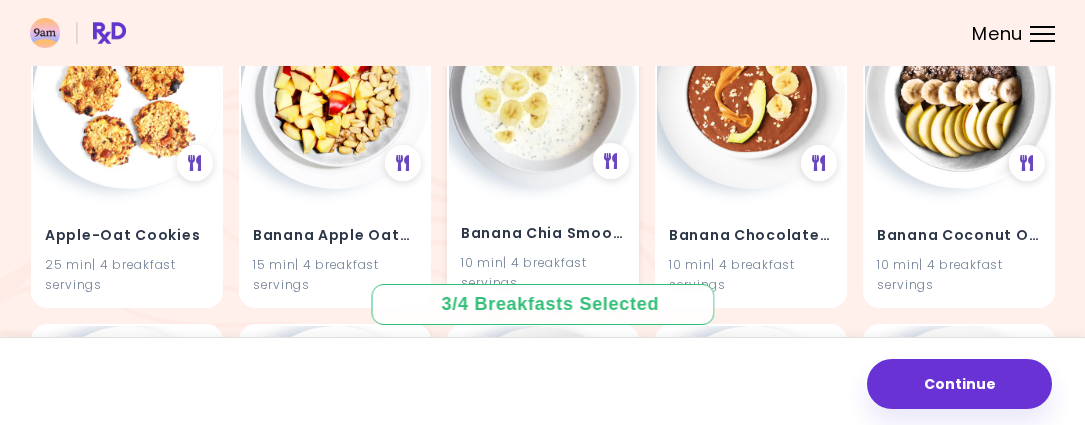 scroll, scrollTop: 272, scrollLeft: 0, axis: vertical 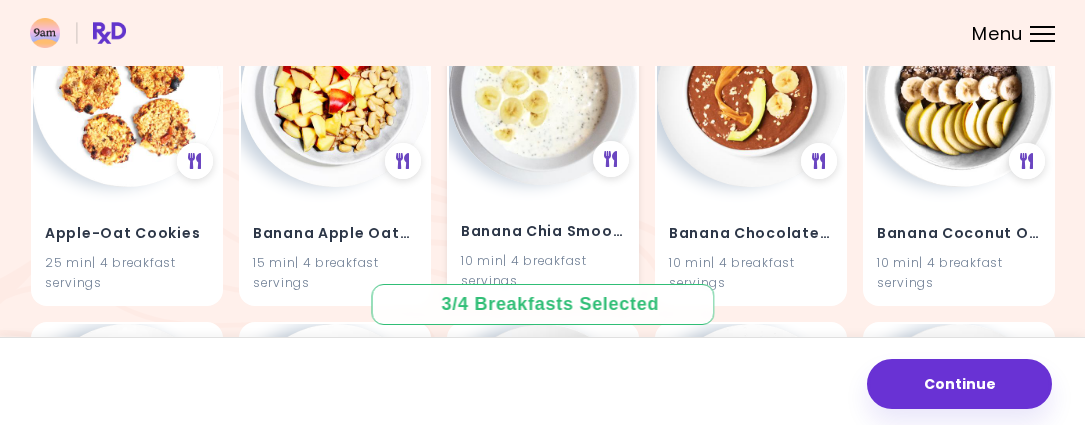 type on "******" 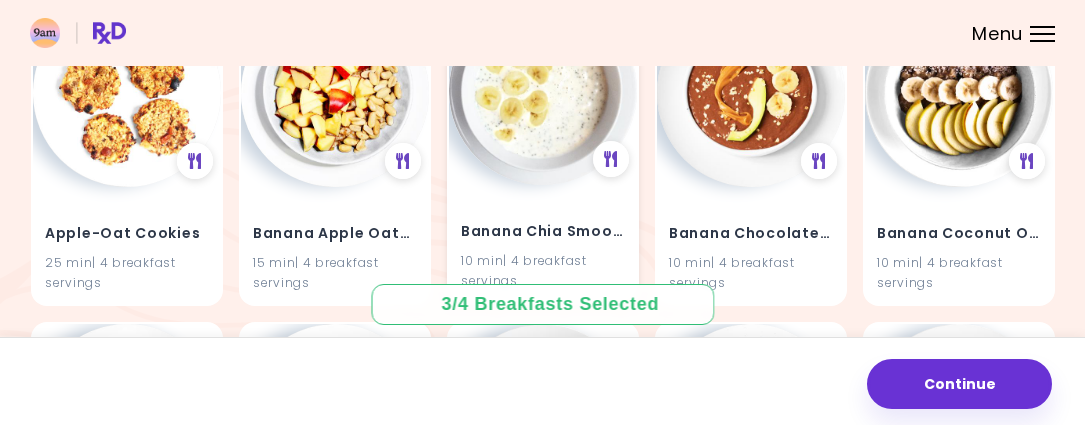 click on "10   min  |   4 breakfast servings" at bounding box center [543, 270] 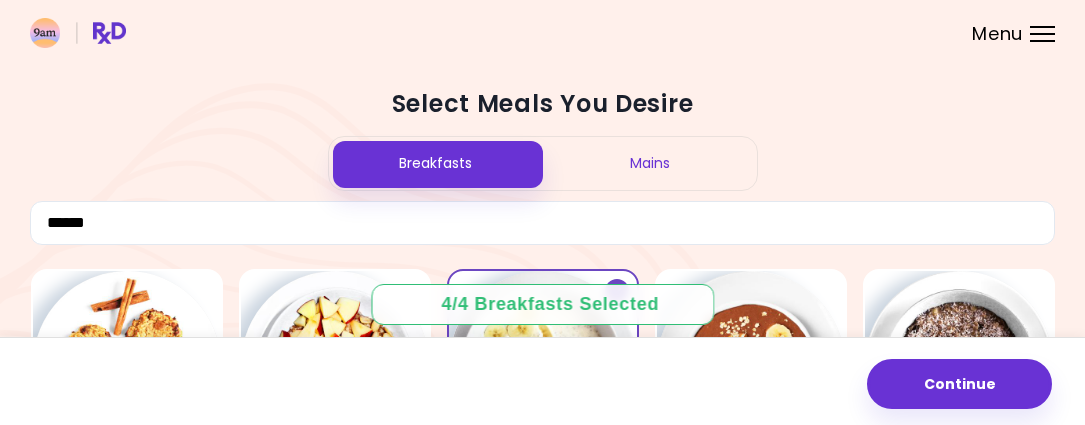 scroll, scrollTop: 0, scrollLeft: 0, axis: both 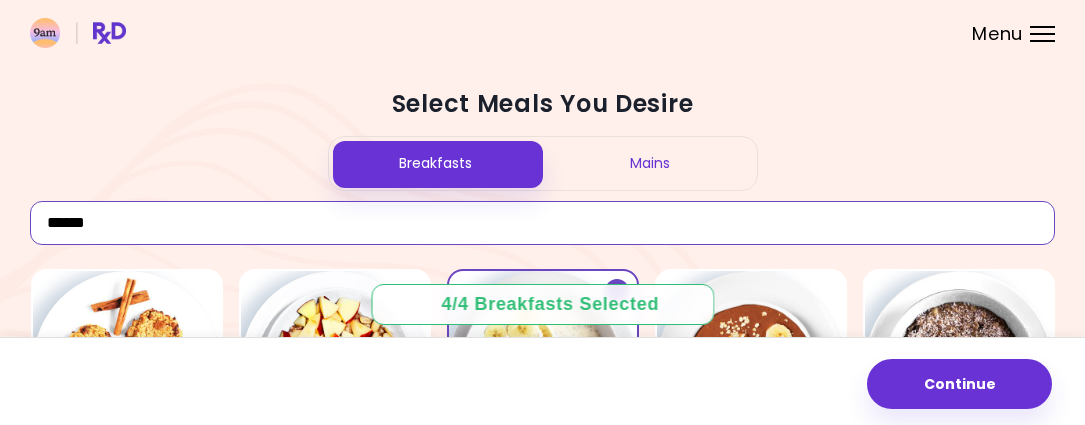 click on "******" at bounding box center [542, 223] 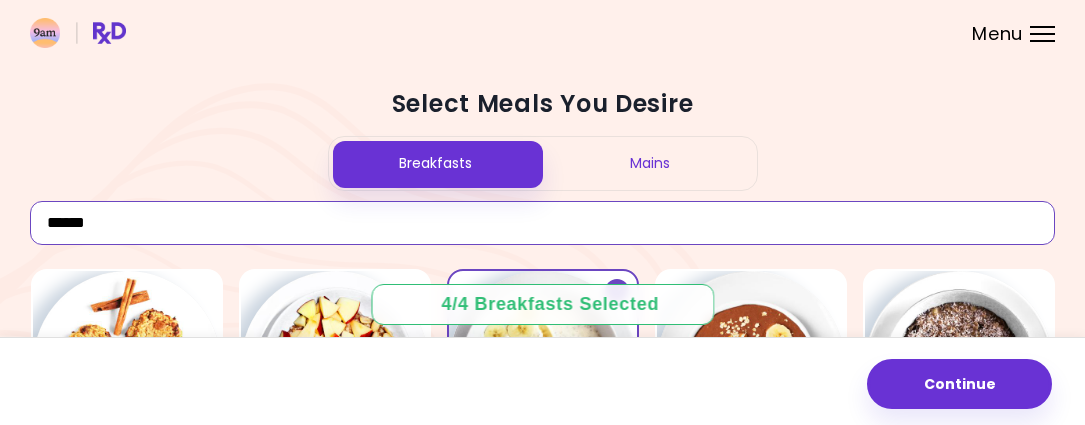 click on "******" at bounding box center (542, 223) 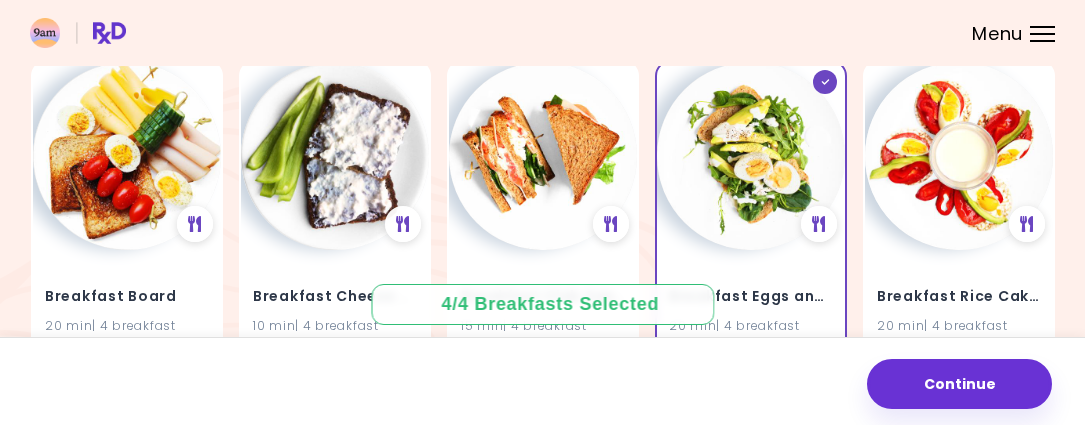 scroll, scrollTop: 2454, scrollLeft: 0, axis: vertical 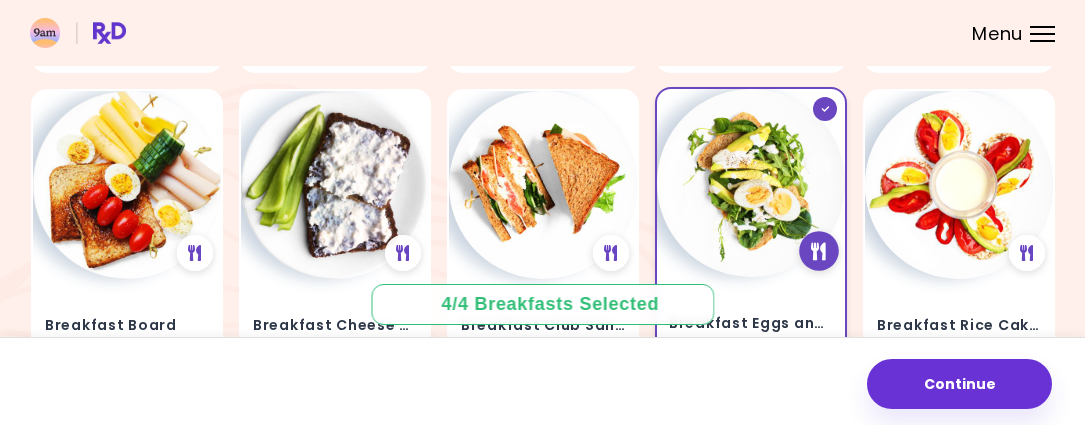 type 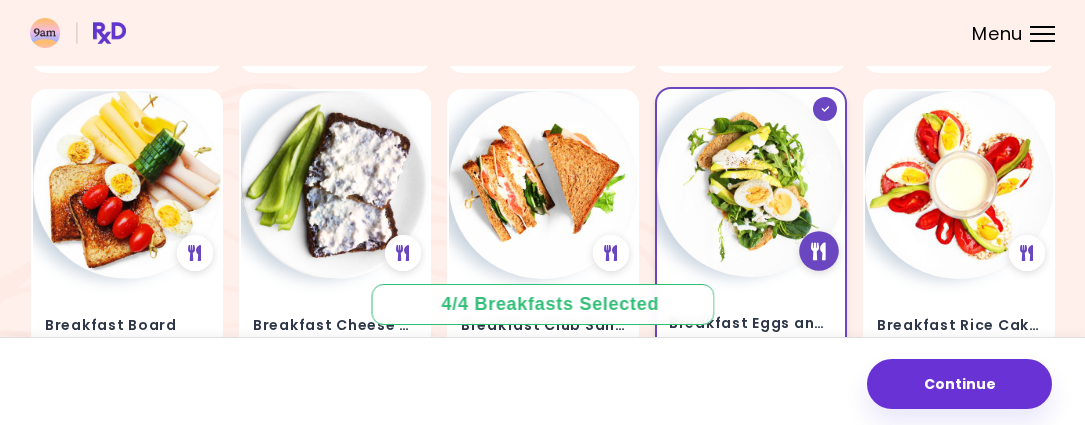 click at bounding box center [818, 251] 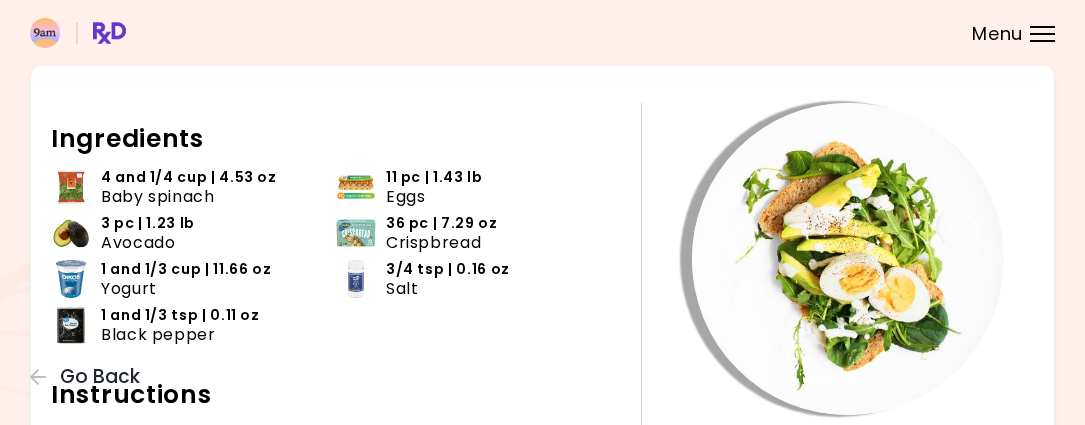 scroll, scrollTop: 0, scrollLeft: 0, axis: both 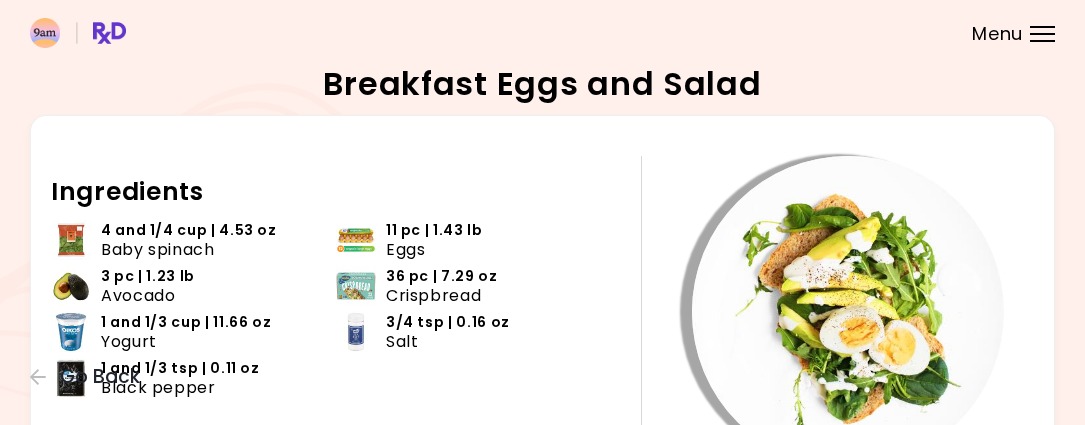 click on "20 min Nutrition 91 g Carbs 72 g Fat 76 g Protein 1,312 kcal Energy 41 g Fiber All Nutrition Data Ingredients 4 and 1/4 cup | 4.53 oz Baby spinach 11 pc | 1.43 lb Eggs 3 pc | 1.23 lb Avocado 36 pc | 7.29 oz Crispbread 1 and 1/3 cup | 11.66 oz Yogurt 3/4 tsp | 0.16 oz Salt 1 and 1/3 tsp | 0.11 oz Black pepper Instructions 1 B r i n g a p o t o f w a t e r t o a b o i l a n d c o o k t h e e g g s f o r 7 - 8 m i n u t e s . 2 S e r v e t h e b r e a d o n a p l a t e , l a y e r i n g w i t h s p i n a c h , e g g s a n d a v o c a d o S e a s o n w i t h s a l t a n d p e p p e r . A d d m o r e s p i c e s , h e r b s o r l e m o n / l i m e j u i c e i f d e s i r e d . 3 D r i z z l e w i t h y o g u r t a n d s e r v e c o l d . Servings Split the meal in the following ratio: ***** ~ 48 % ******** ~ 52 %" at bounding box center (542, 533) 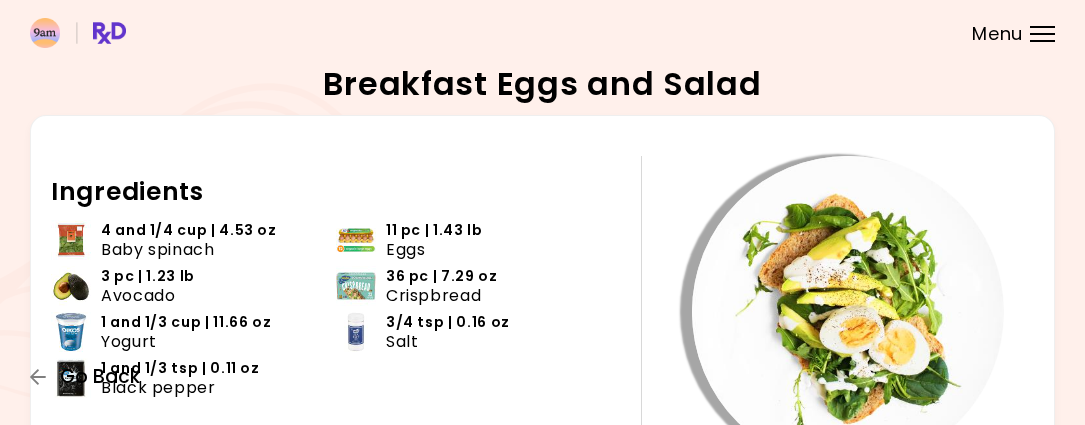 click on "Go Back" at bounding box center [100, 377] 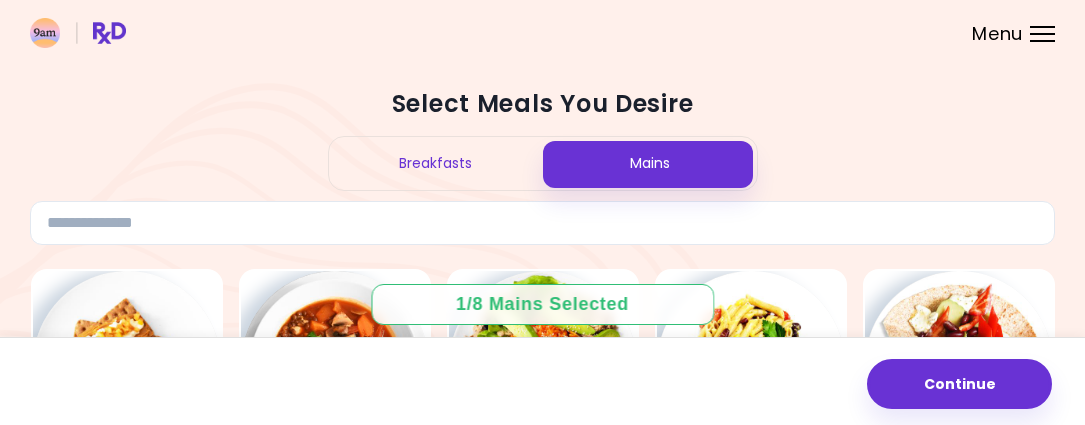 click on "Breakfasts" at bounding box center (436, 163) 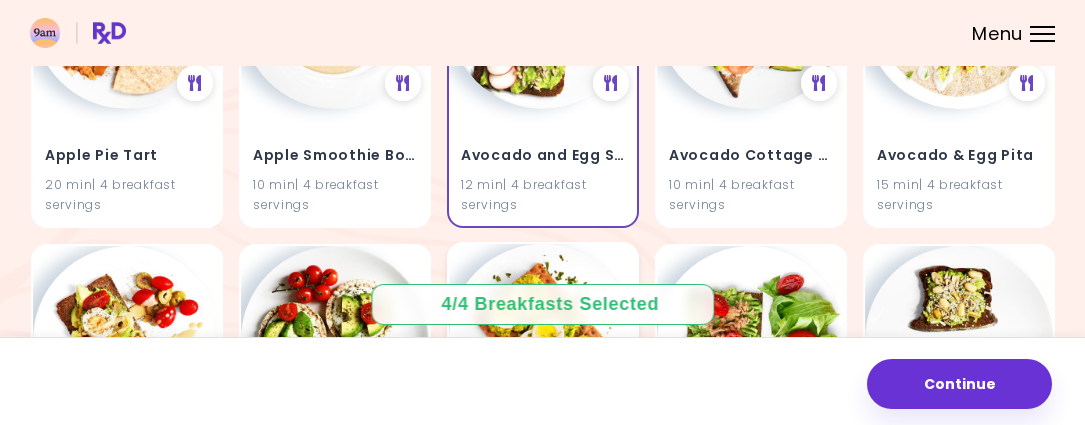 scroll, scrollTop: 545, scrollLeft: 0, axis: vertical 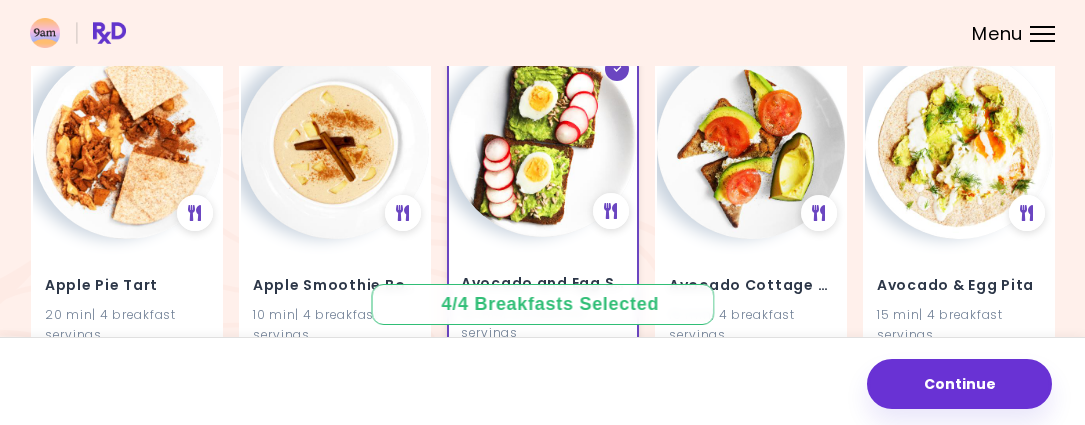 click at bounding box center (543, 143) 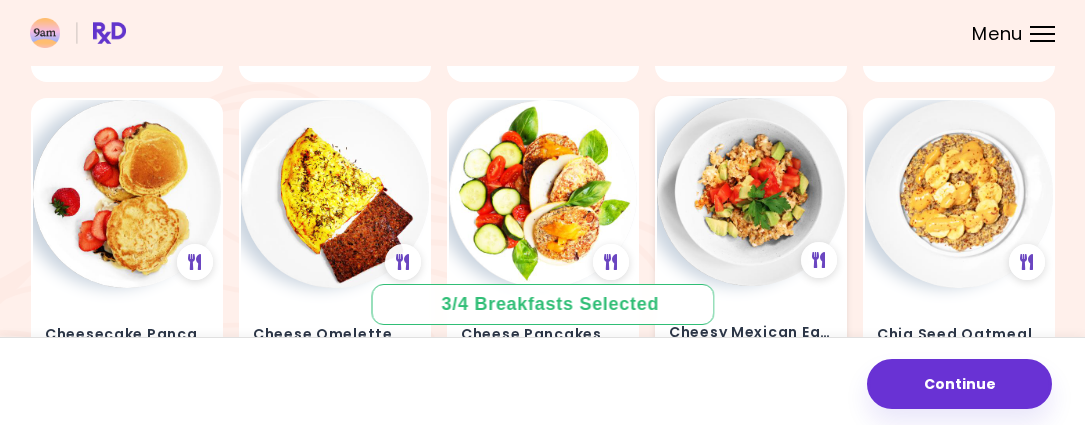 scroll, scrollTop: 3090, scrollLeft: 0, axis: vertical 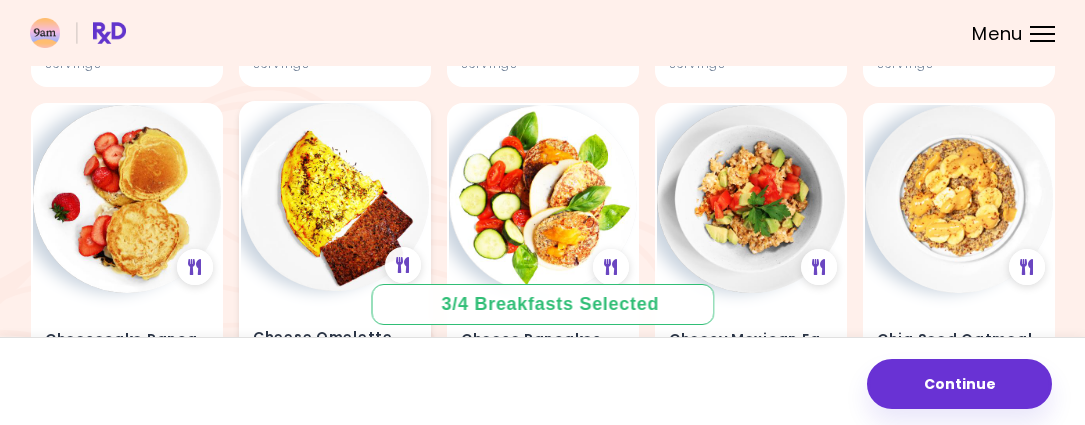 click at bounding box center (335, 197) 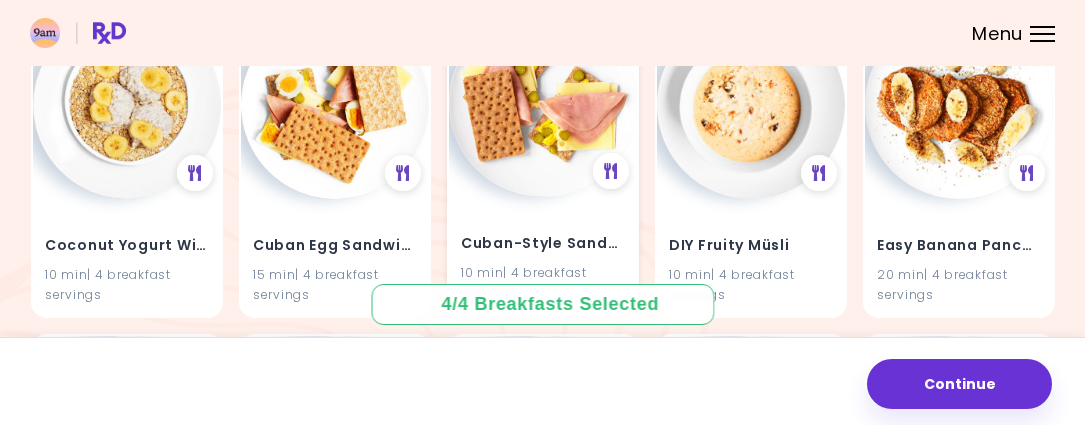 scroll, scrollTop: 4454, scrollLeft: 0, axis: vertical 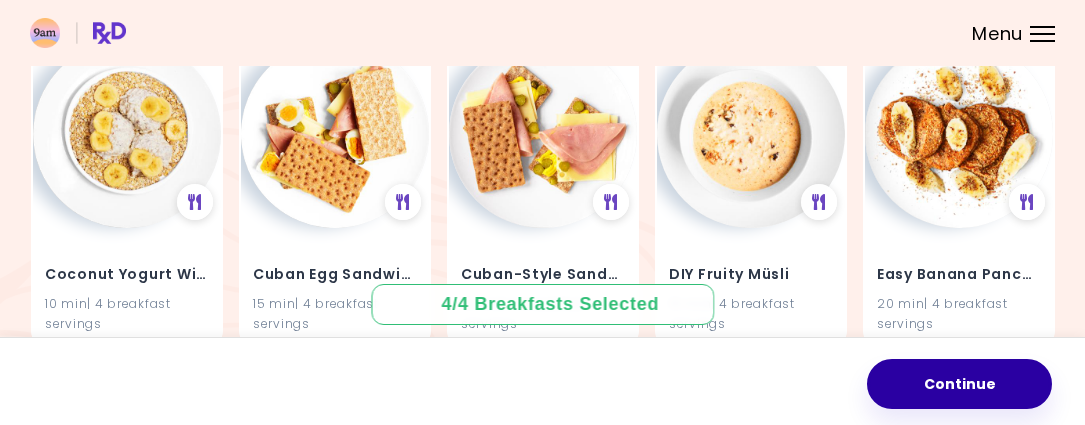 click on "Continue" at bounding box center (959, 384) 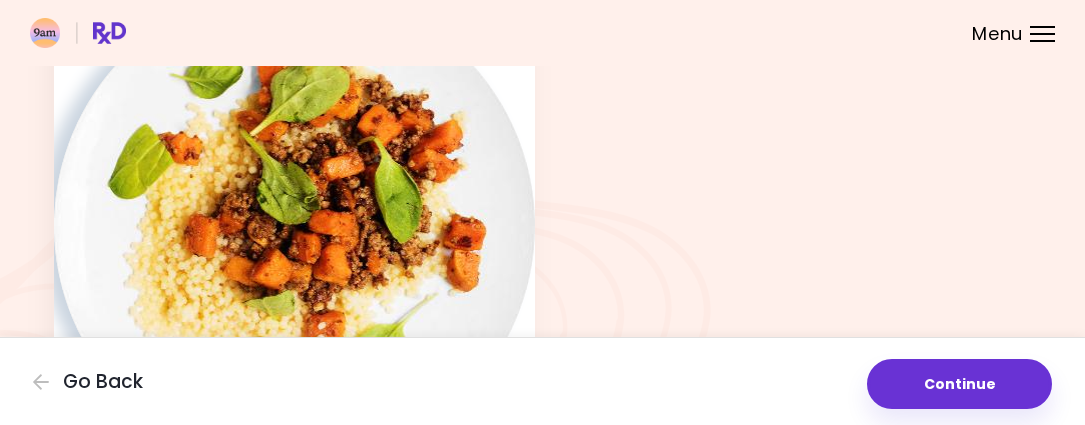 scroll, scrollTop: 1545, scrollLeft: 0, axis: vertical 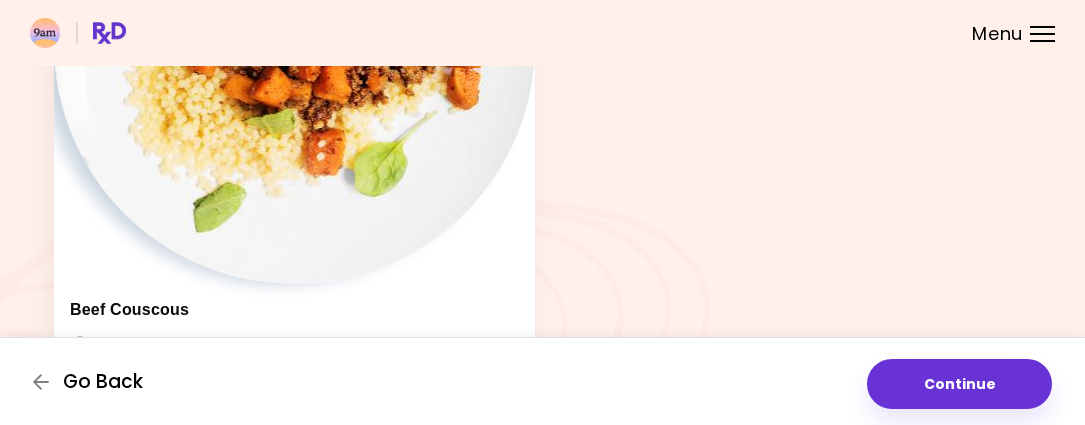 click 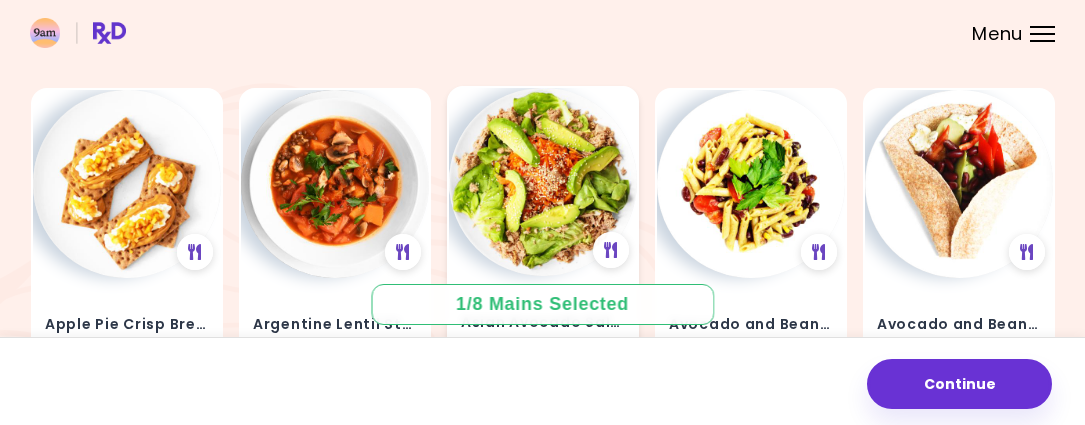 scroll, scrollTop: 90, scrollLeft: 0, axis: vertical 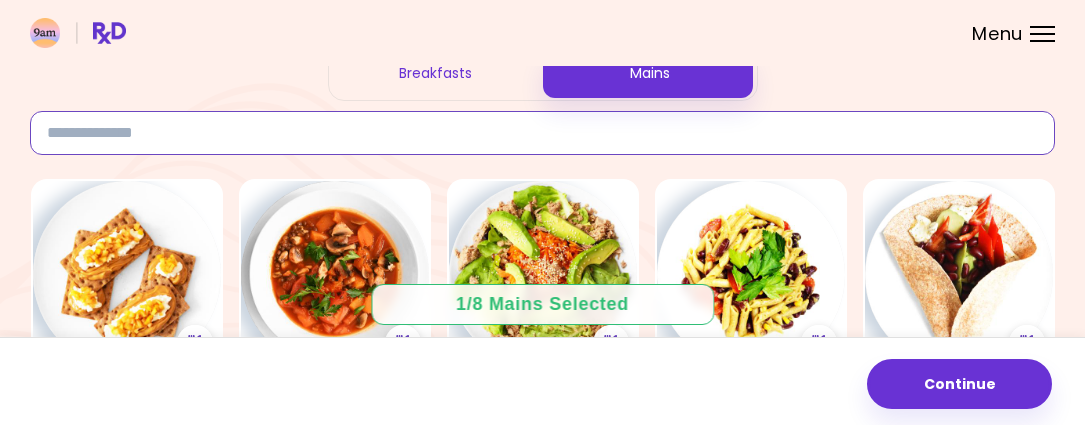 click at bounding box center (542, 133) 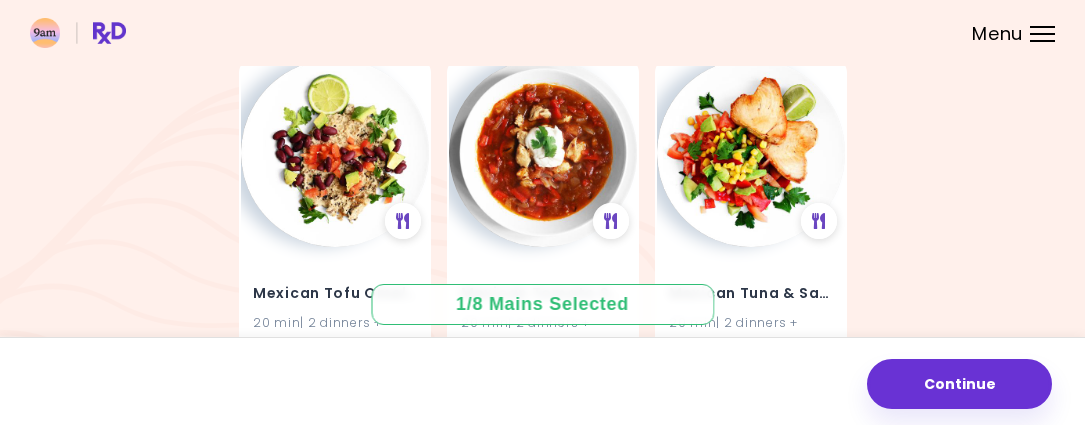 scroll, scrollTop: 2503, scrollLeft: 0, axis: vertical 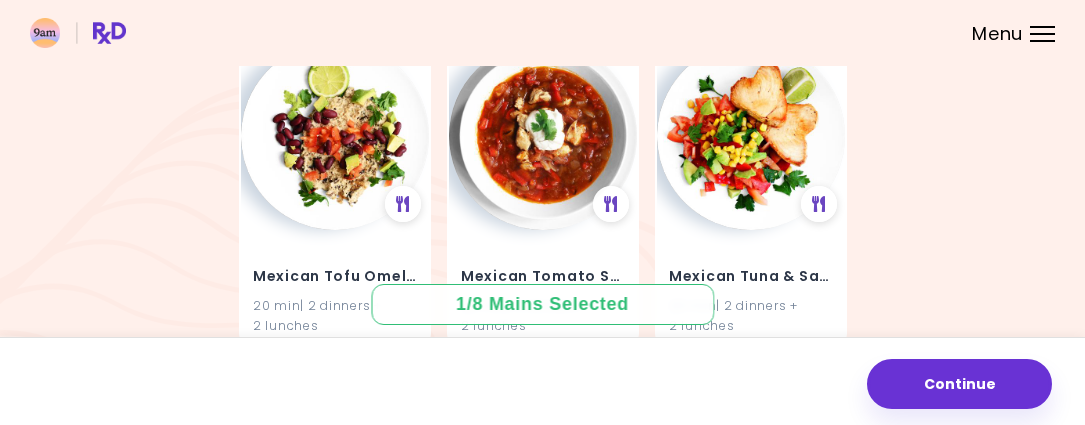 type on "*******" 